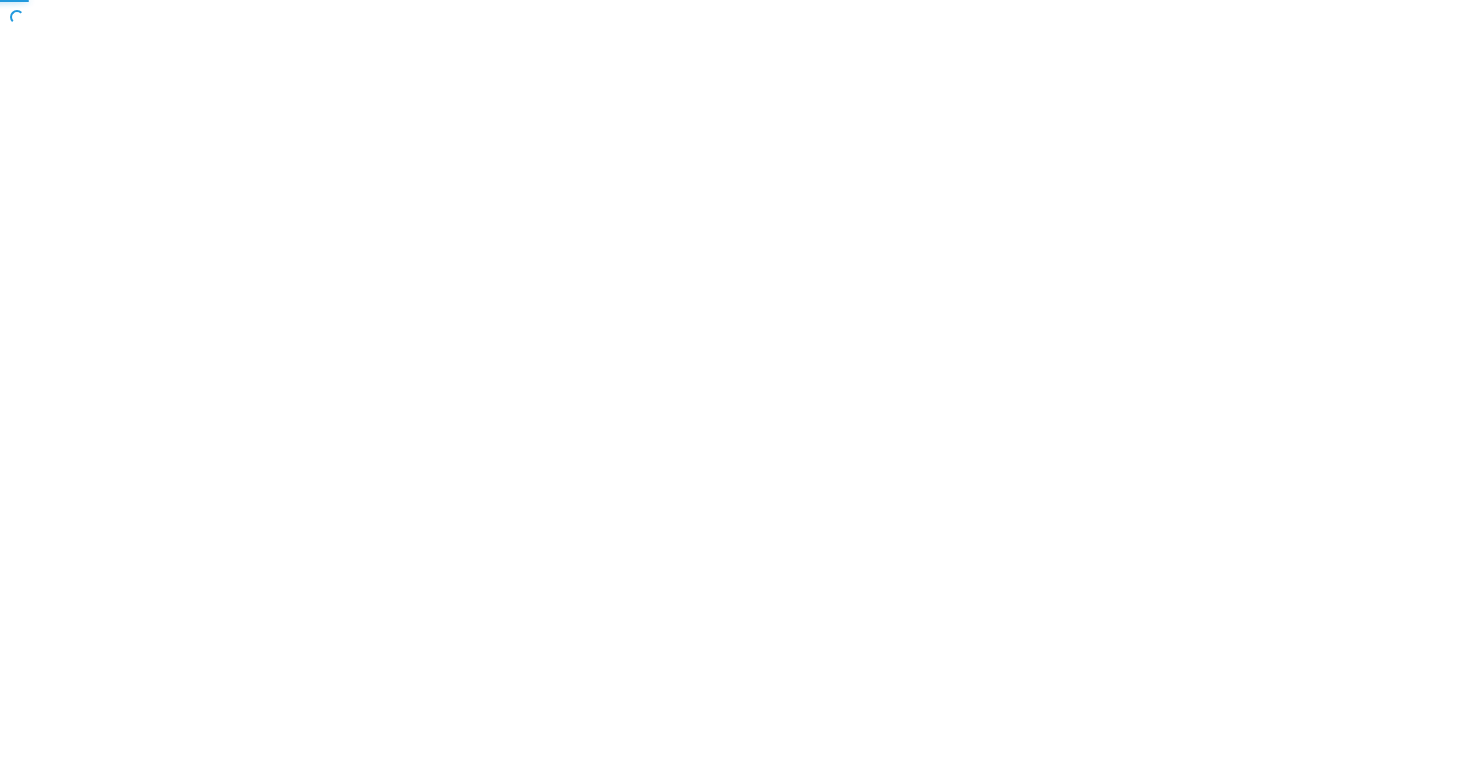 scroll, scrollTop: 0, scrollLeft: 0, axis: both 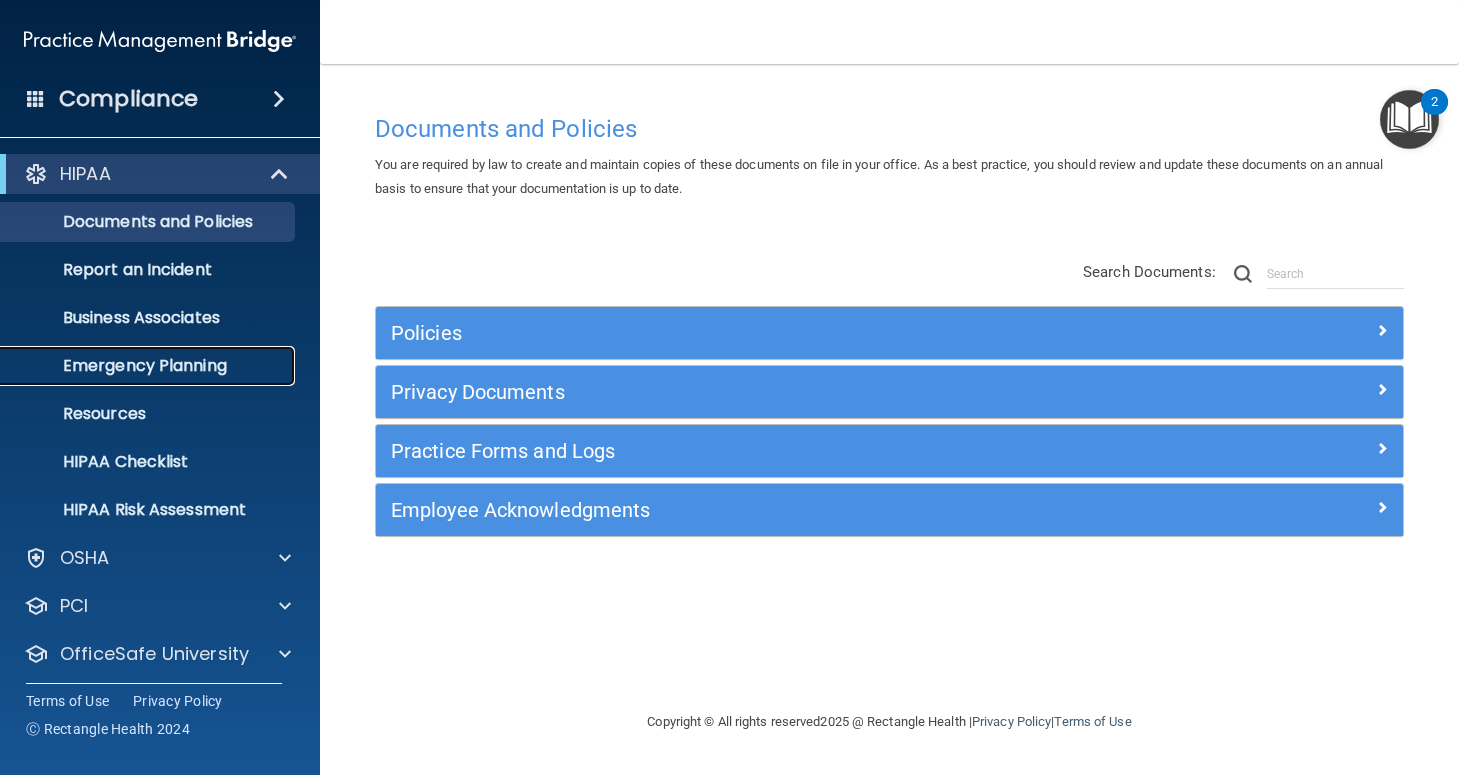 click on "Emergency Planning" at bounding box center (149, 366) 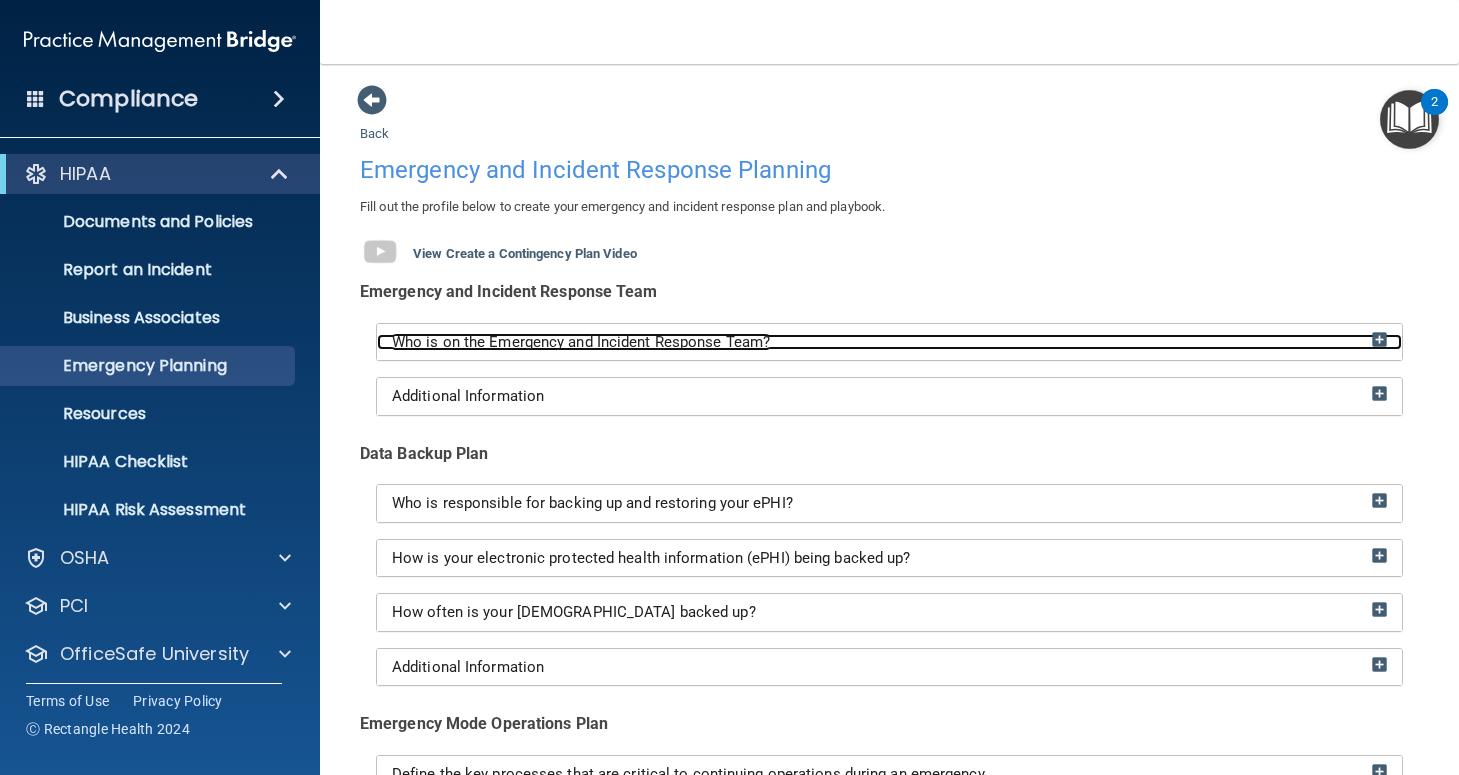 click on "Who is on the Emergency and Incident Response Team?" at bounding box center [889, 342] 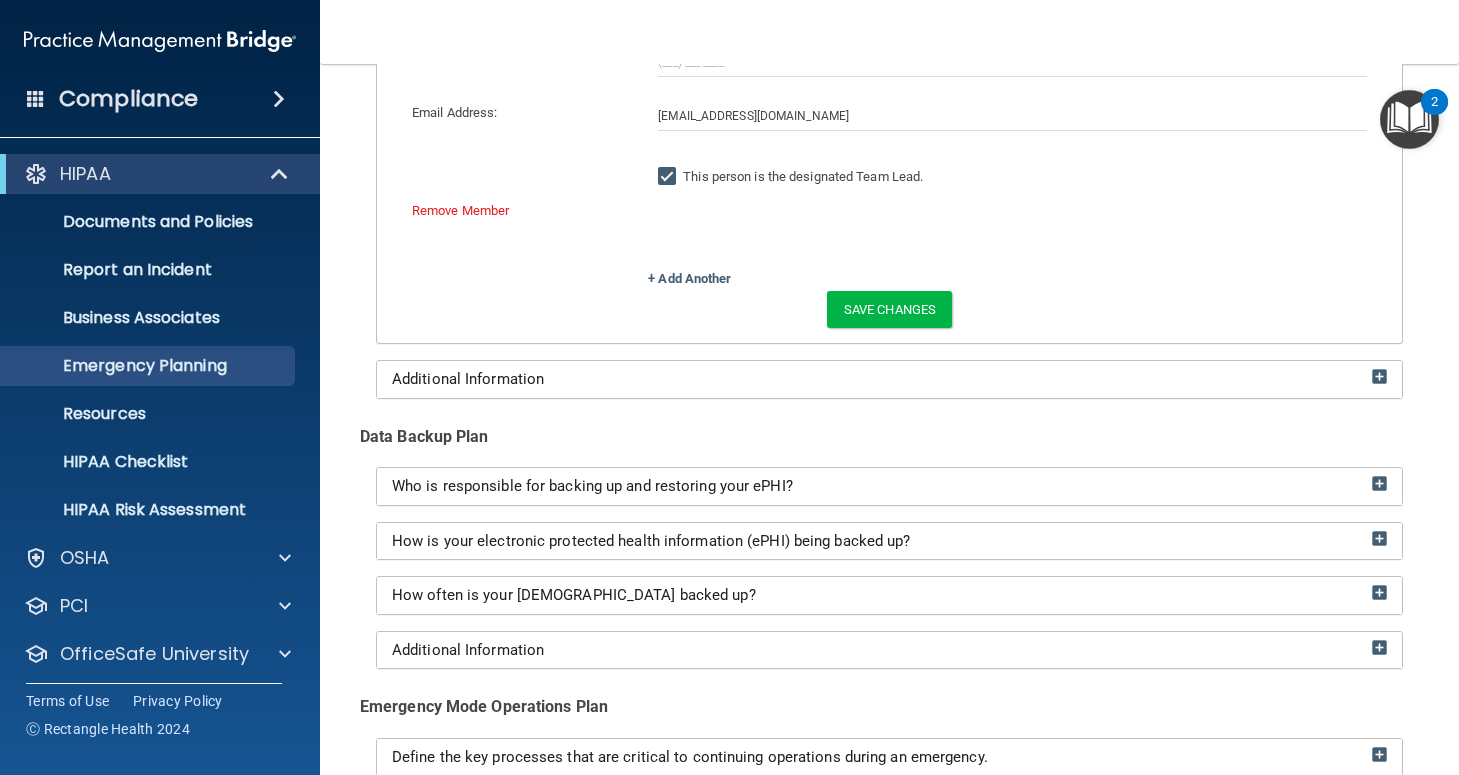 scroll, scrollTop: 580, scrollLeft: 0, axis: vertical 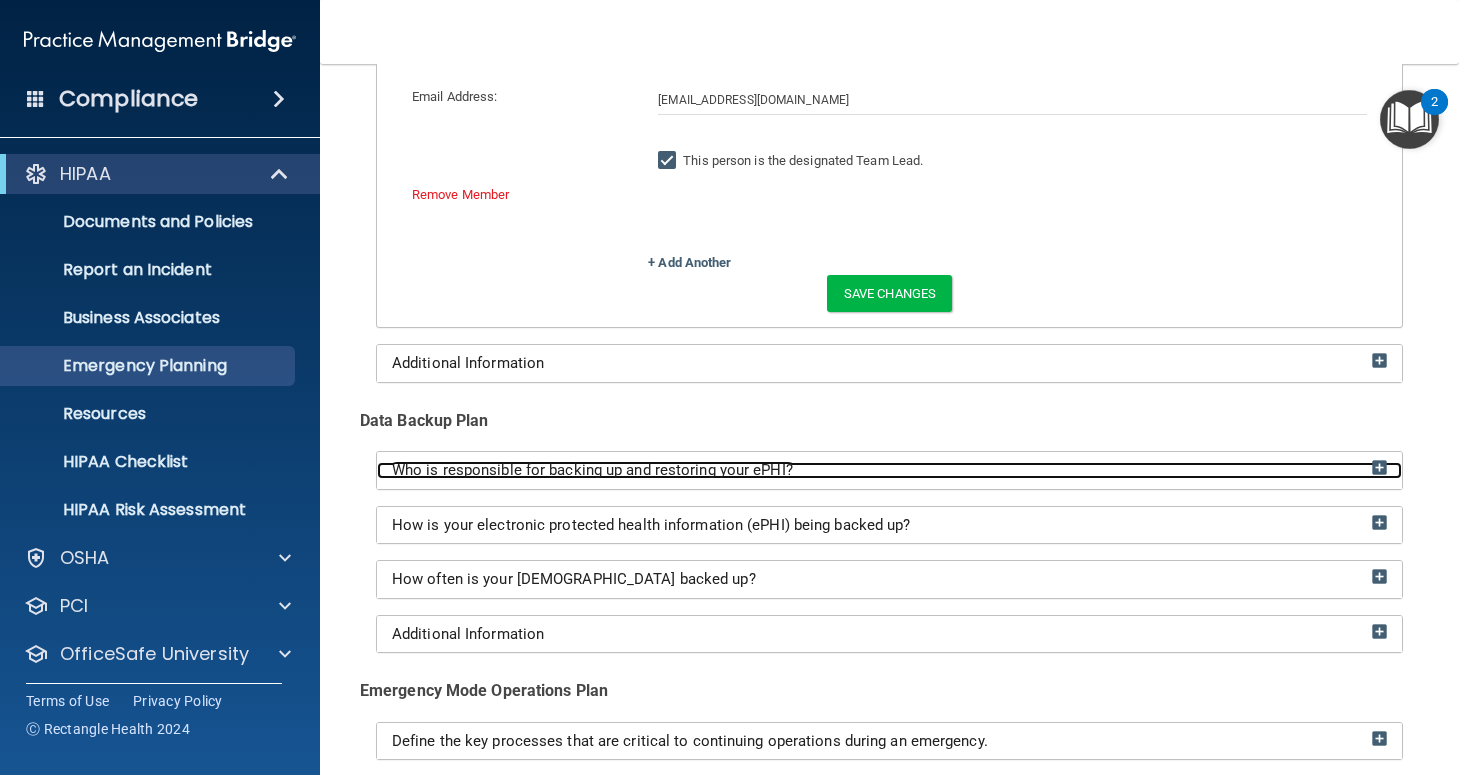 click at bounding box center (1379, 467) 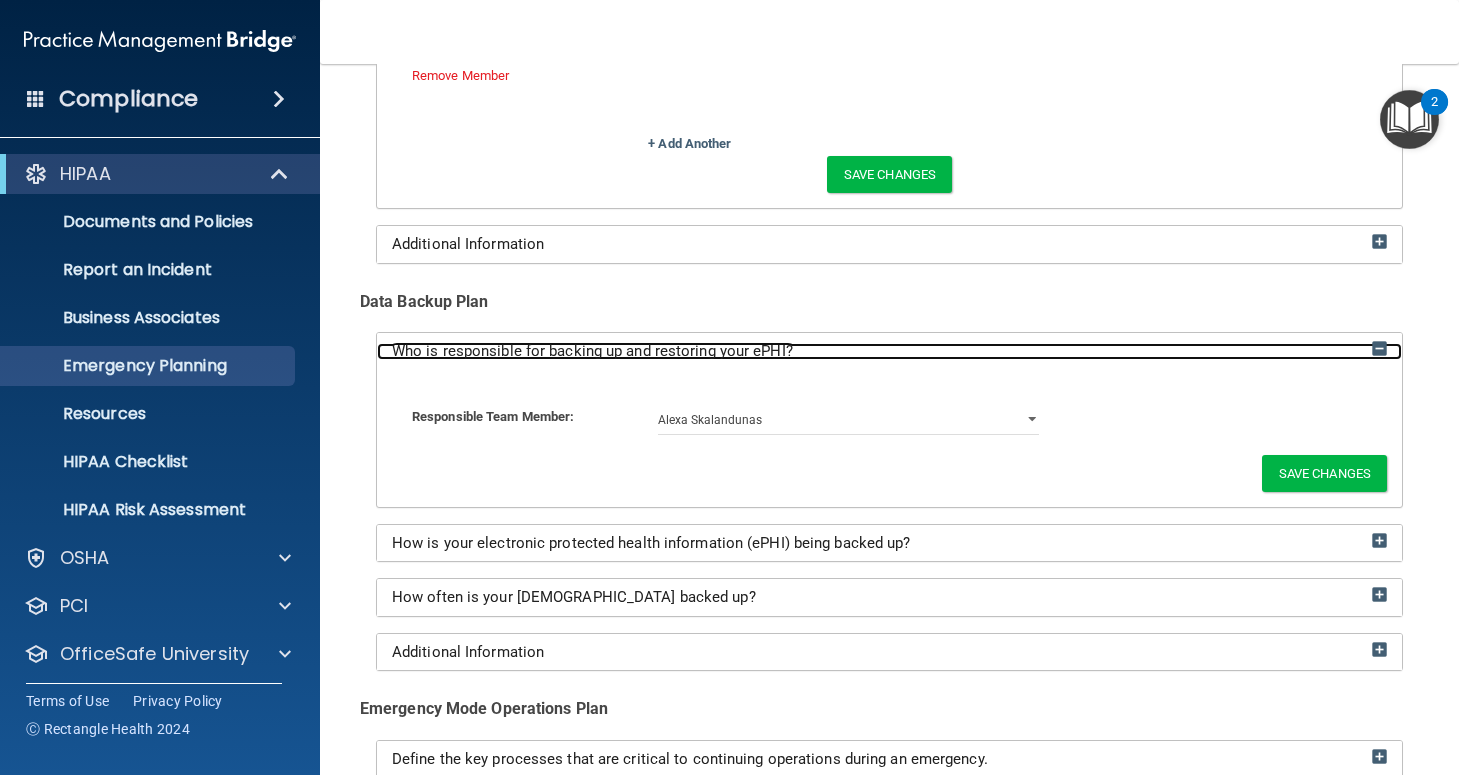 scroll, scrollTop: 717, scrollLeft: 0, axis: vertical 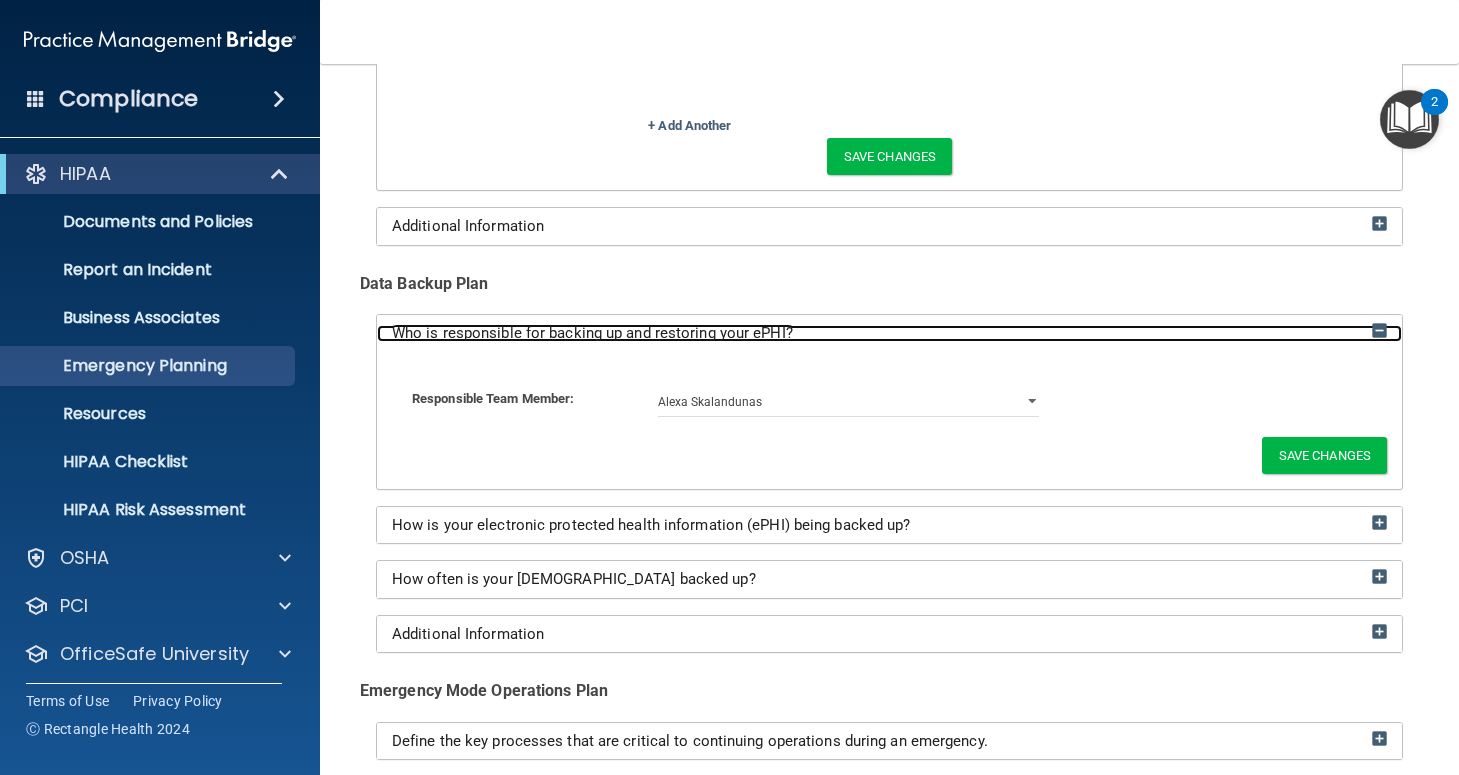 click at bounding box center (1379, 330) 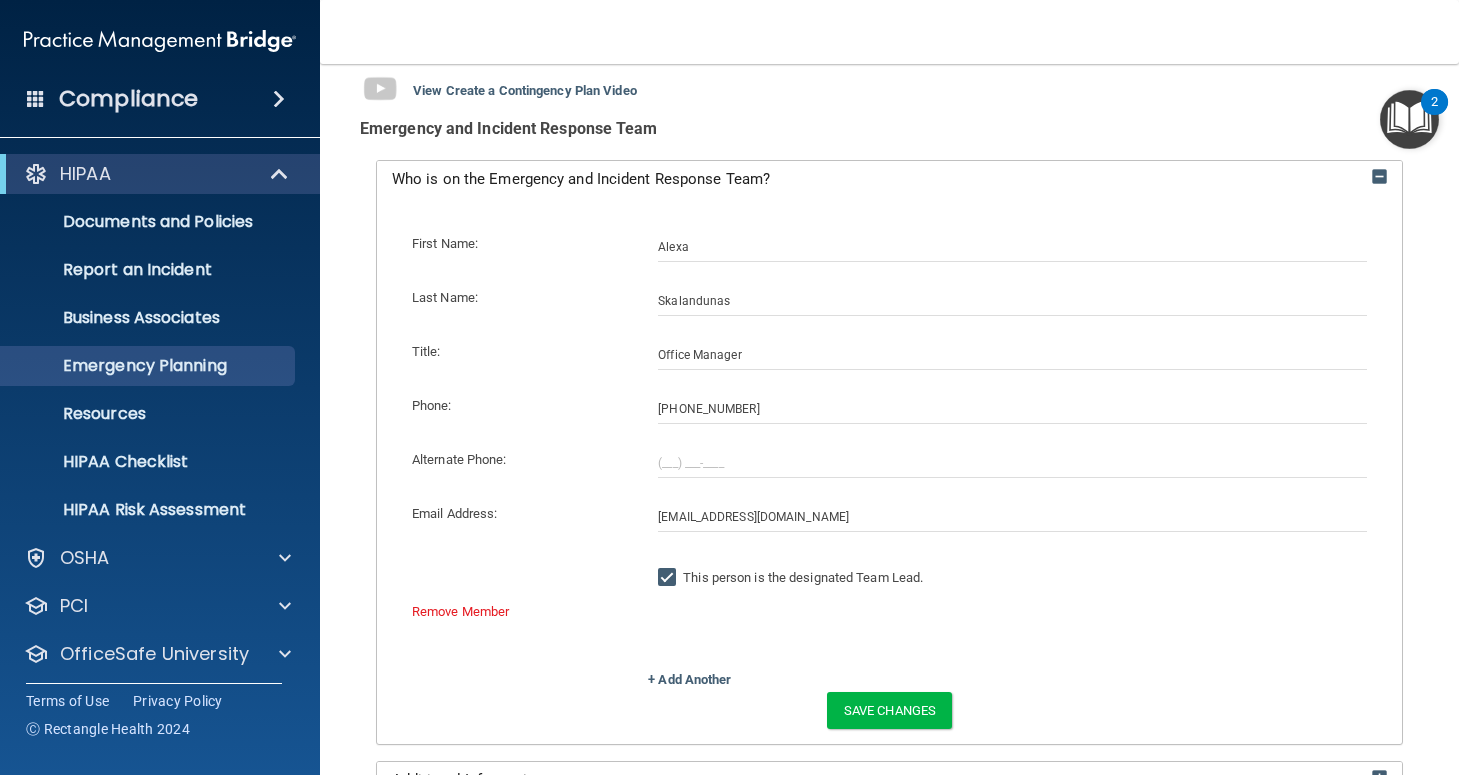 scroll, scrollTop: 134, scrollLeft: 0, axis: vertical 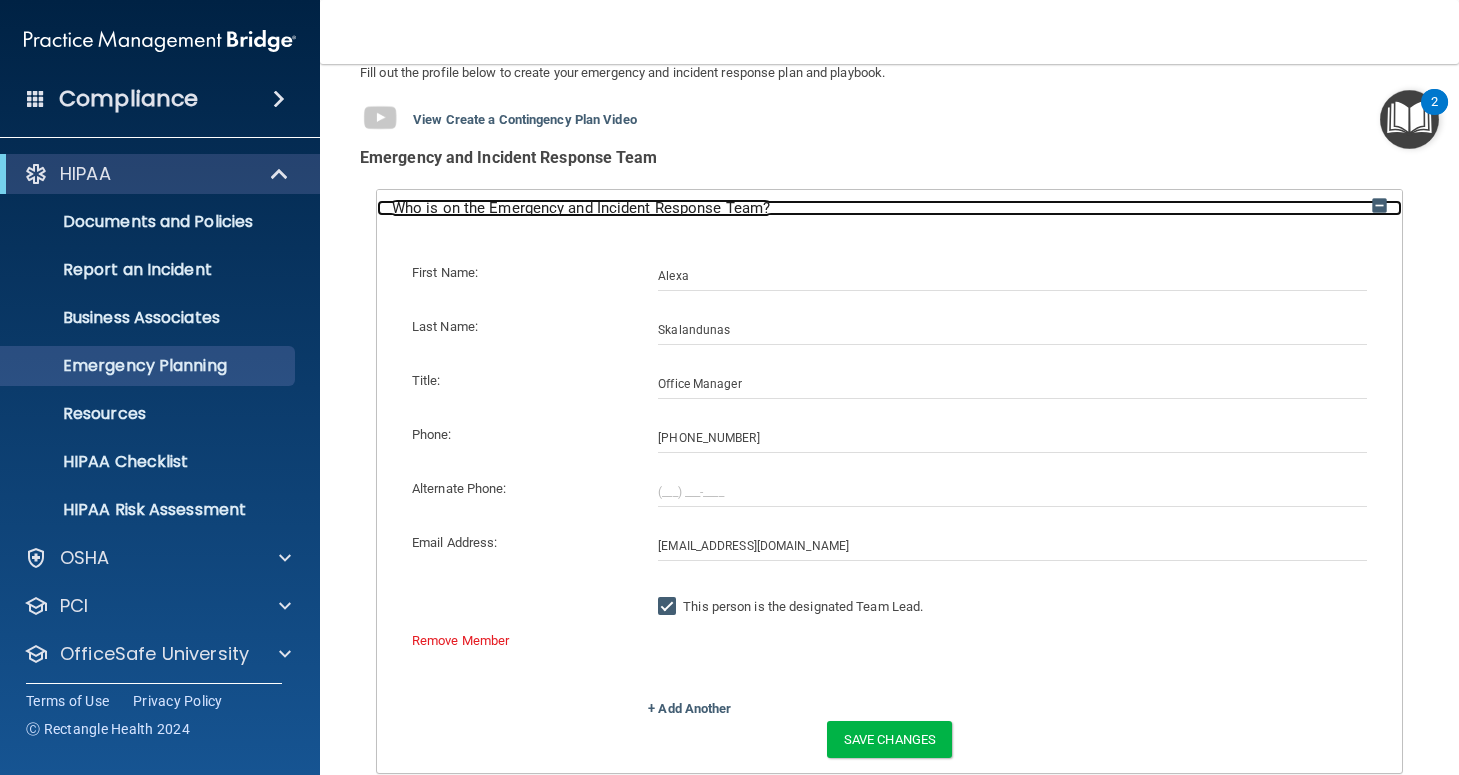 click at bounding box center (1379, 205) 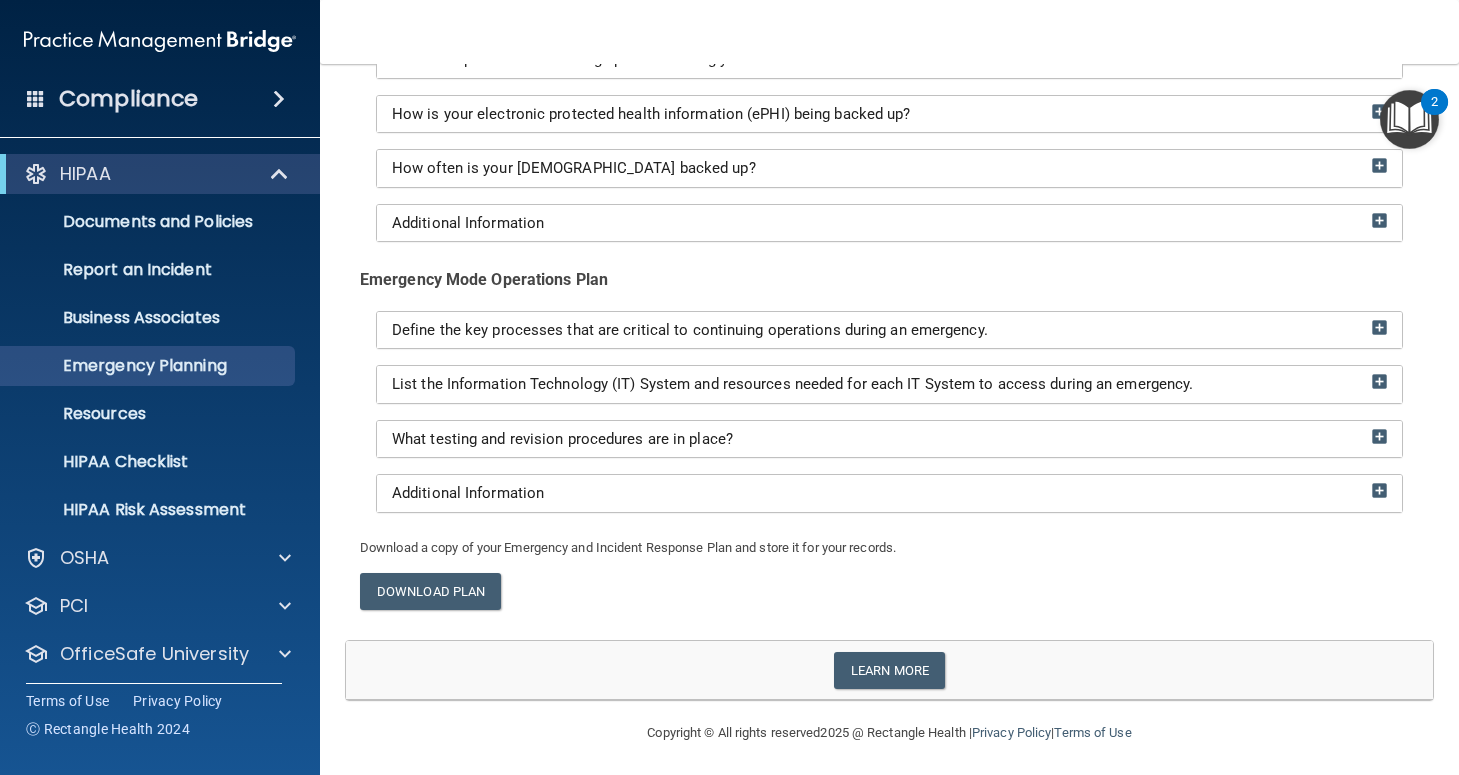 scroll, scrollTop: 449, scrollLeft: 0, axis: vertical 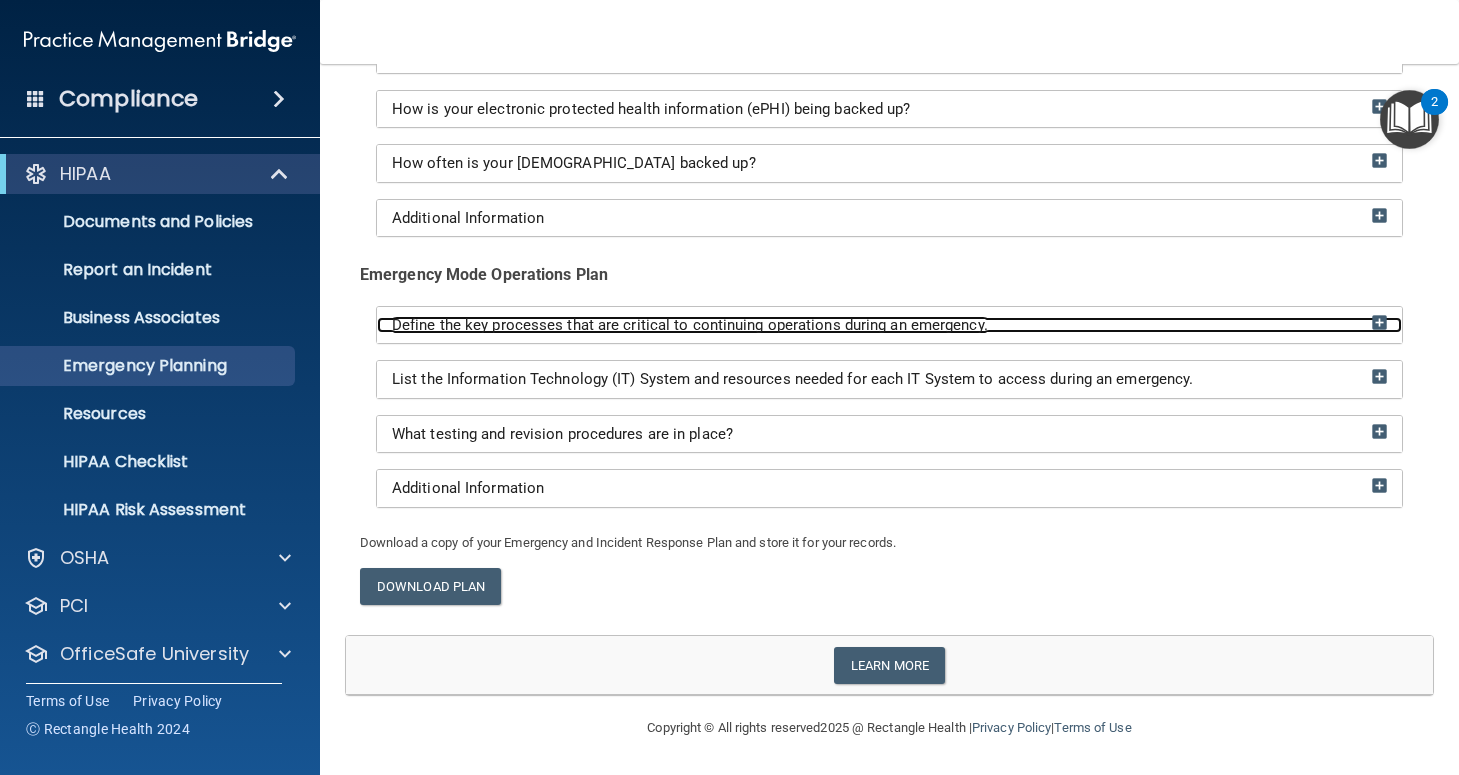 click at bounding box center (1379, 322) 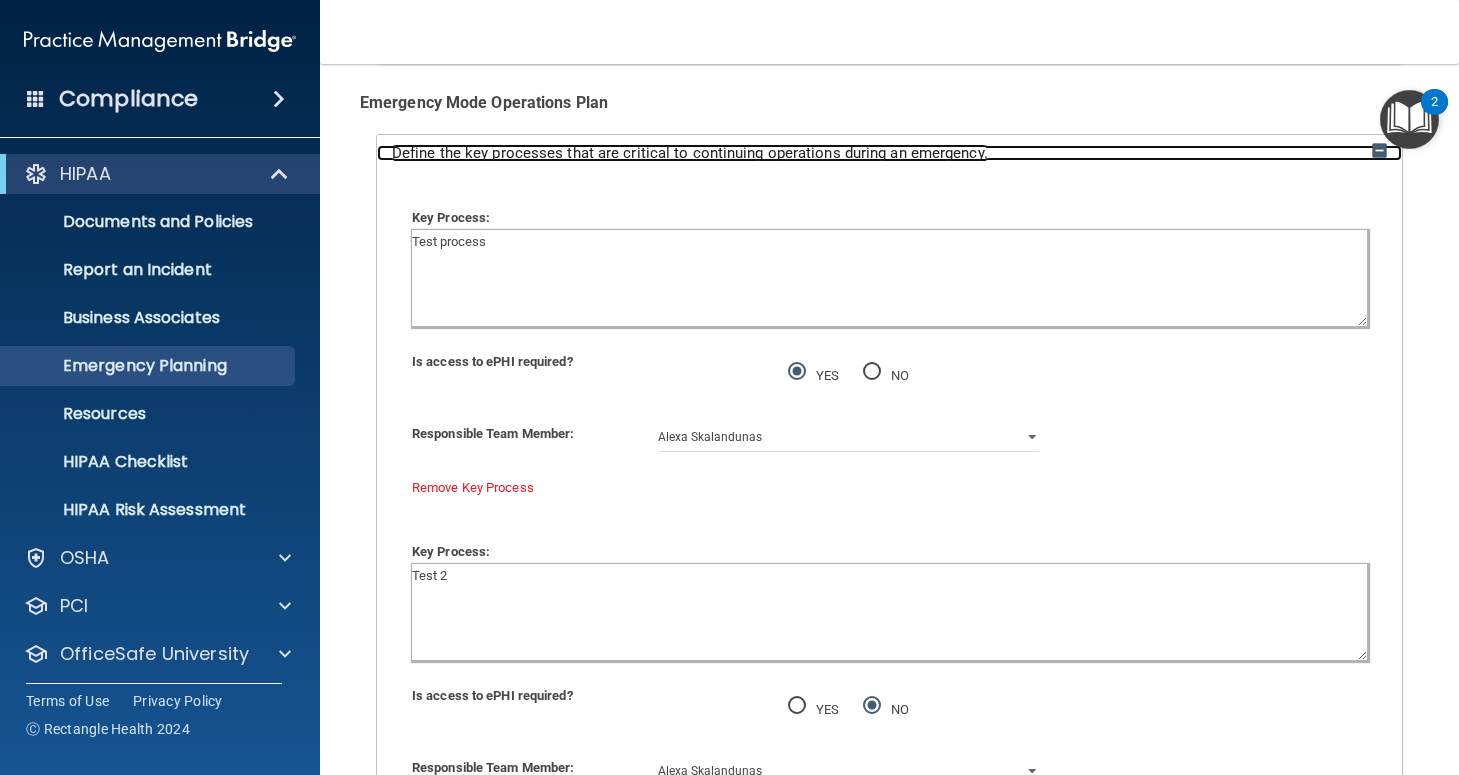 scroll, scrollTop: 623, scrollLeft: 0, axis: vertical 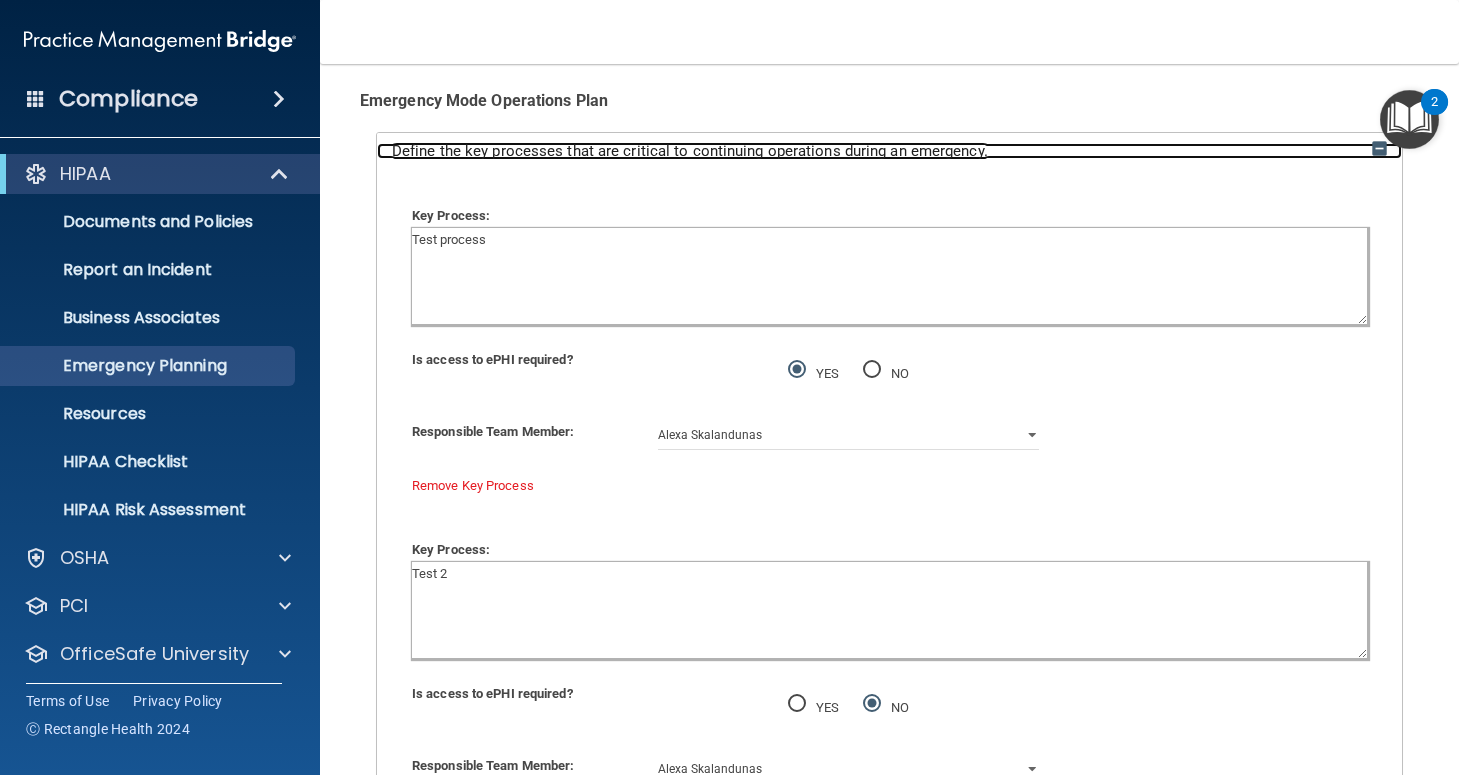 click at bounding box center (1379, 148) 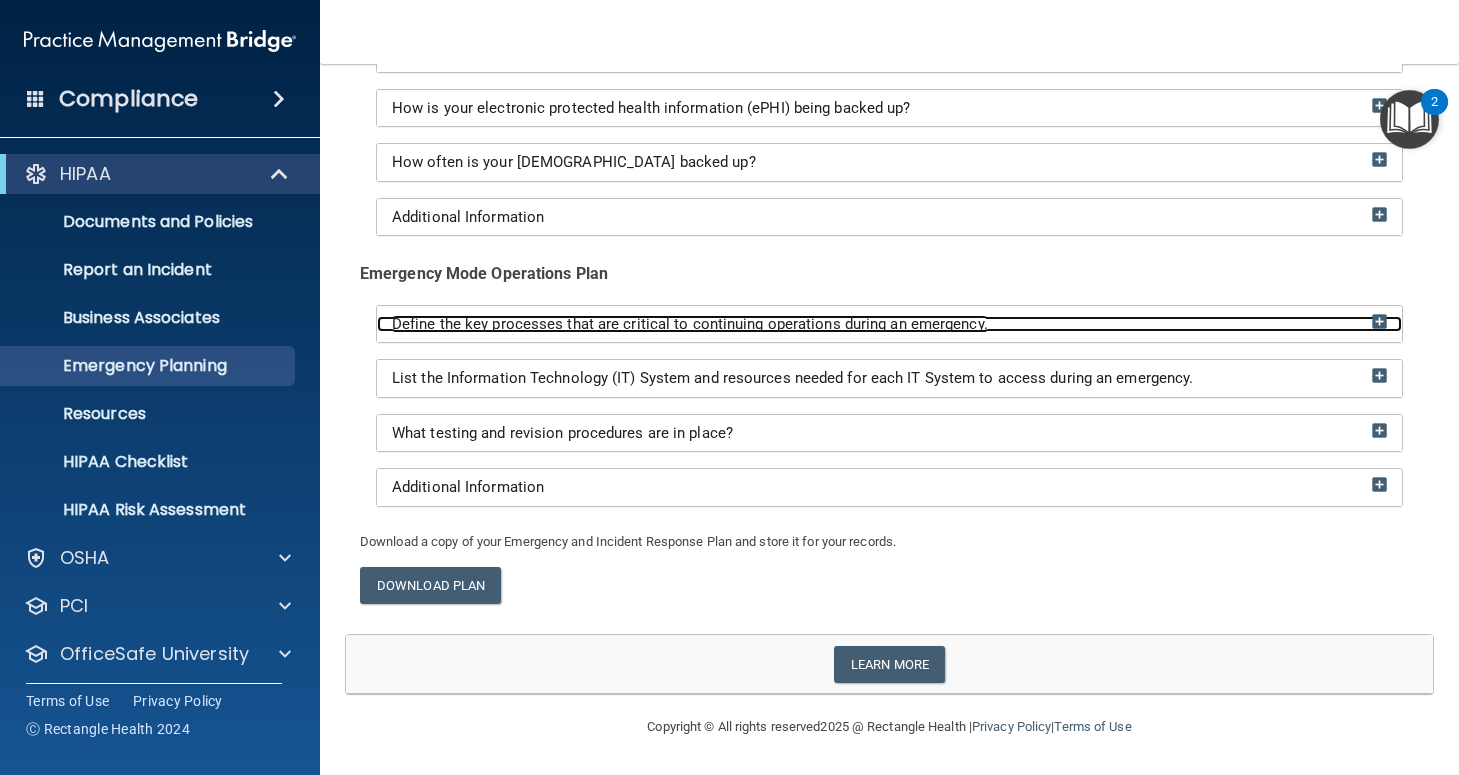 scroll, scrollTop: 449, scrollLeft: 0, axis: vertical 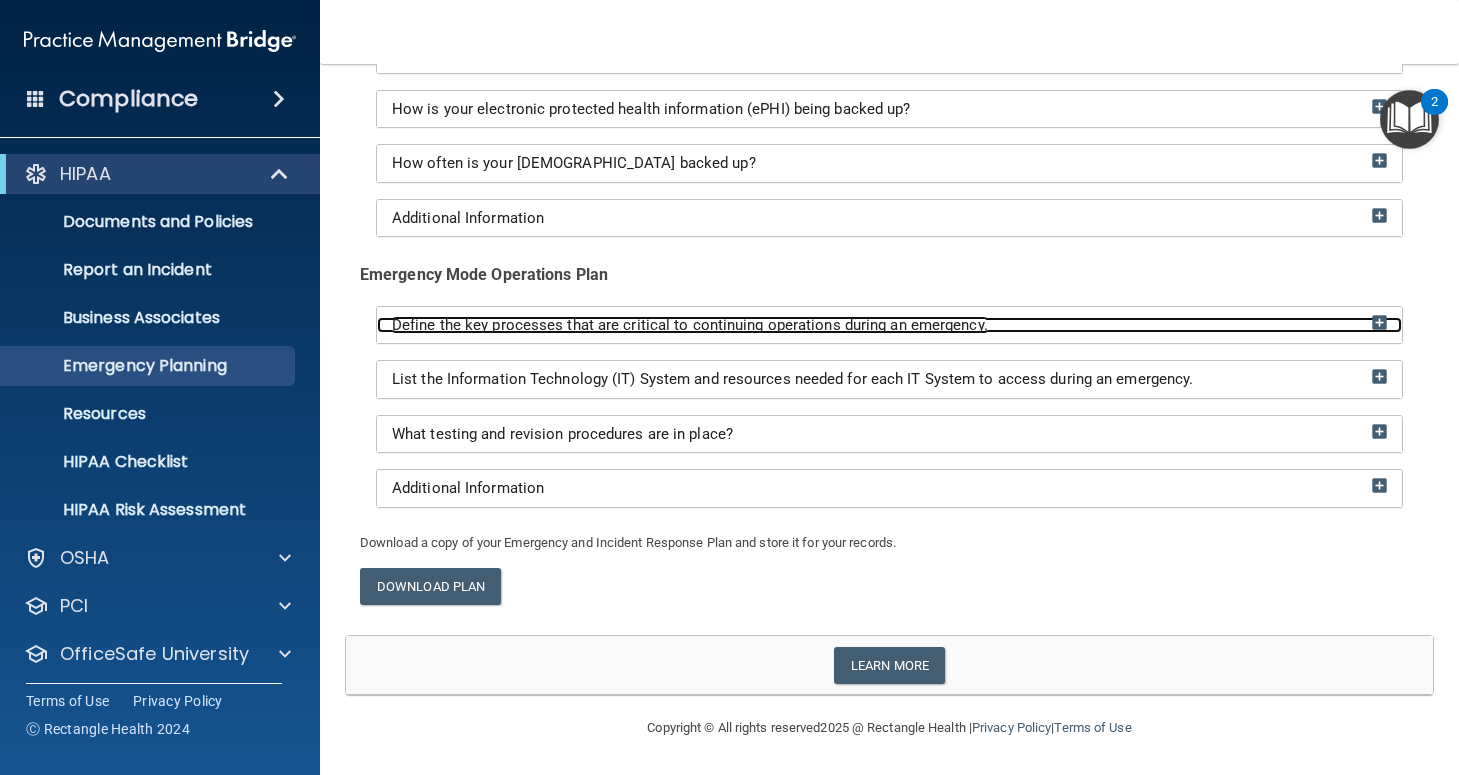 click at bounding box center (1379, 322) 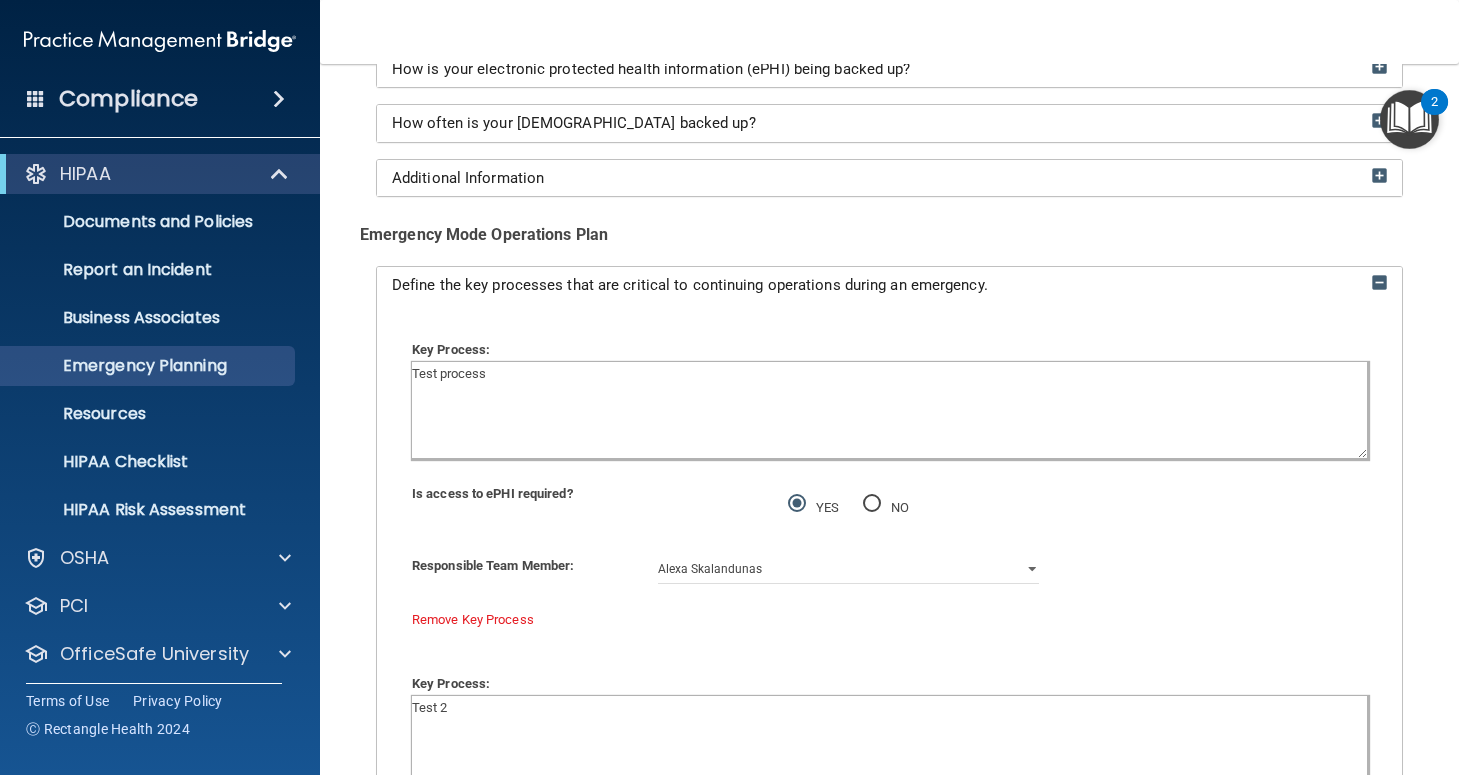scroll, scrollTop: 348, scrollLeft: 0, axis: vertical 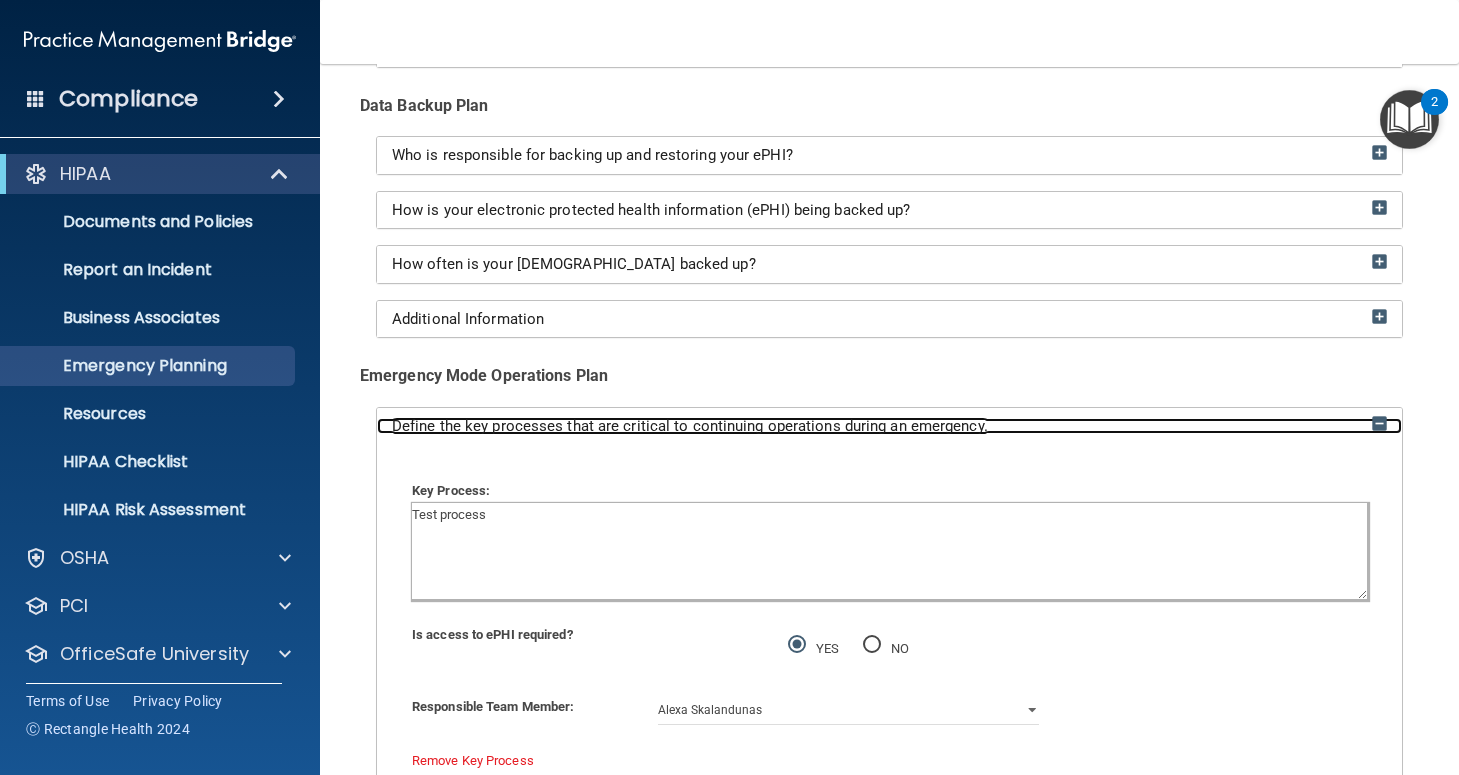 click at bounding box center [1379, 423] 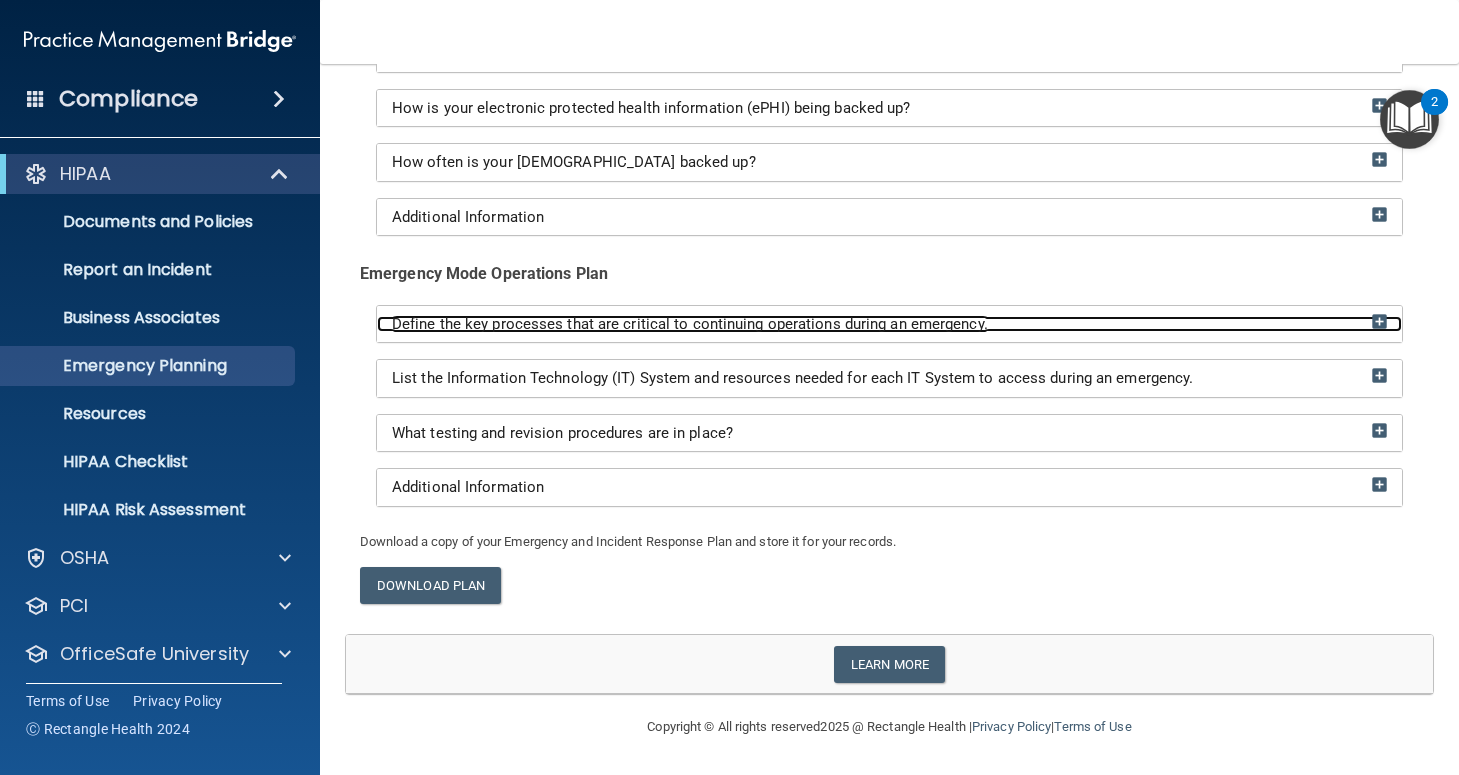 scroll, scrollTop: 449, scrollLeft: 0, axis: vertical 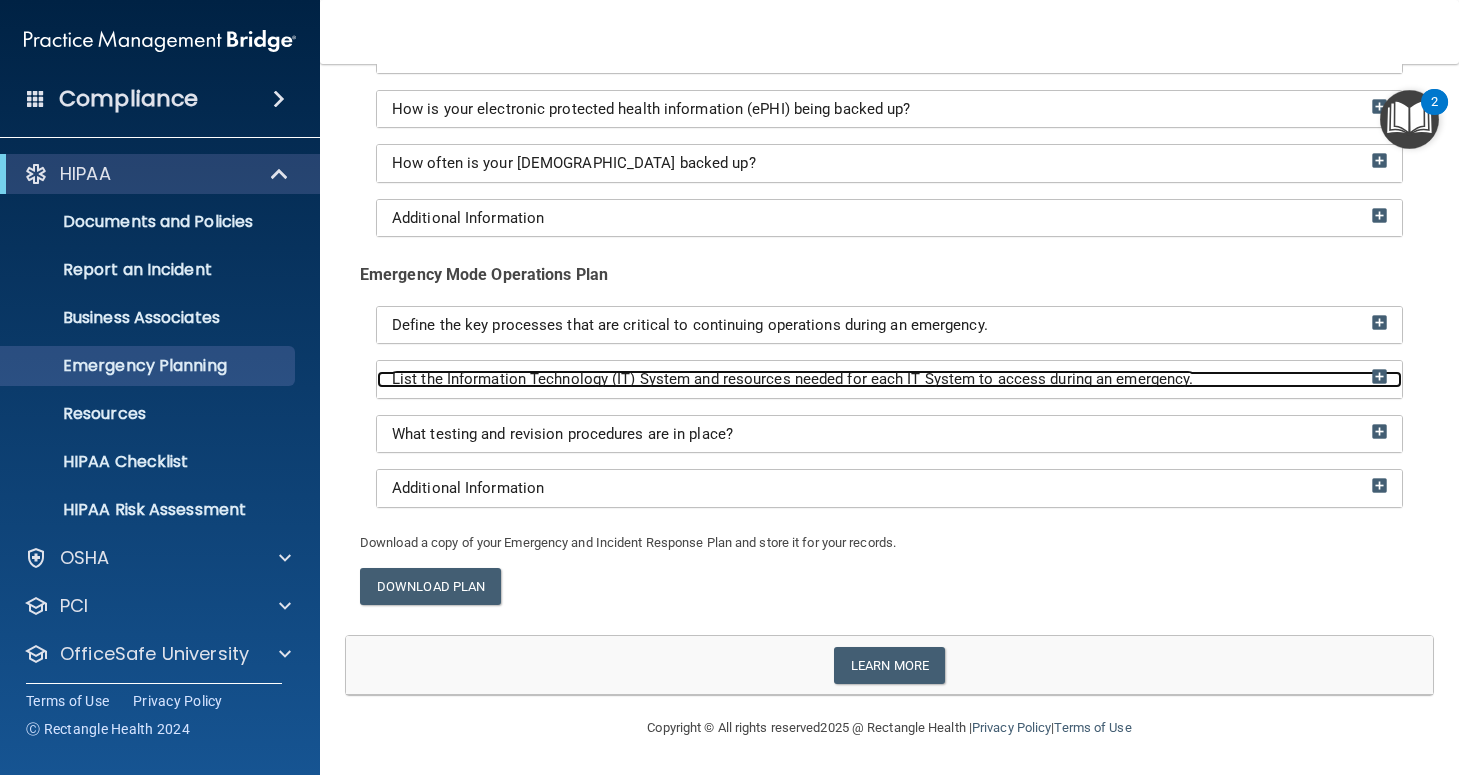 click at bounding box center (1379, 376) 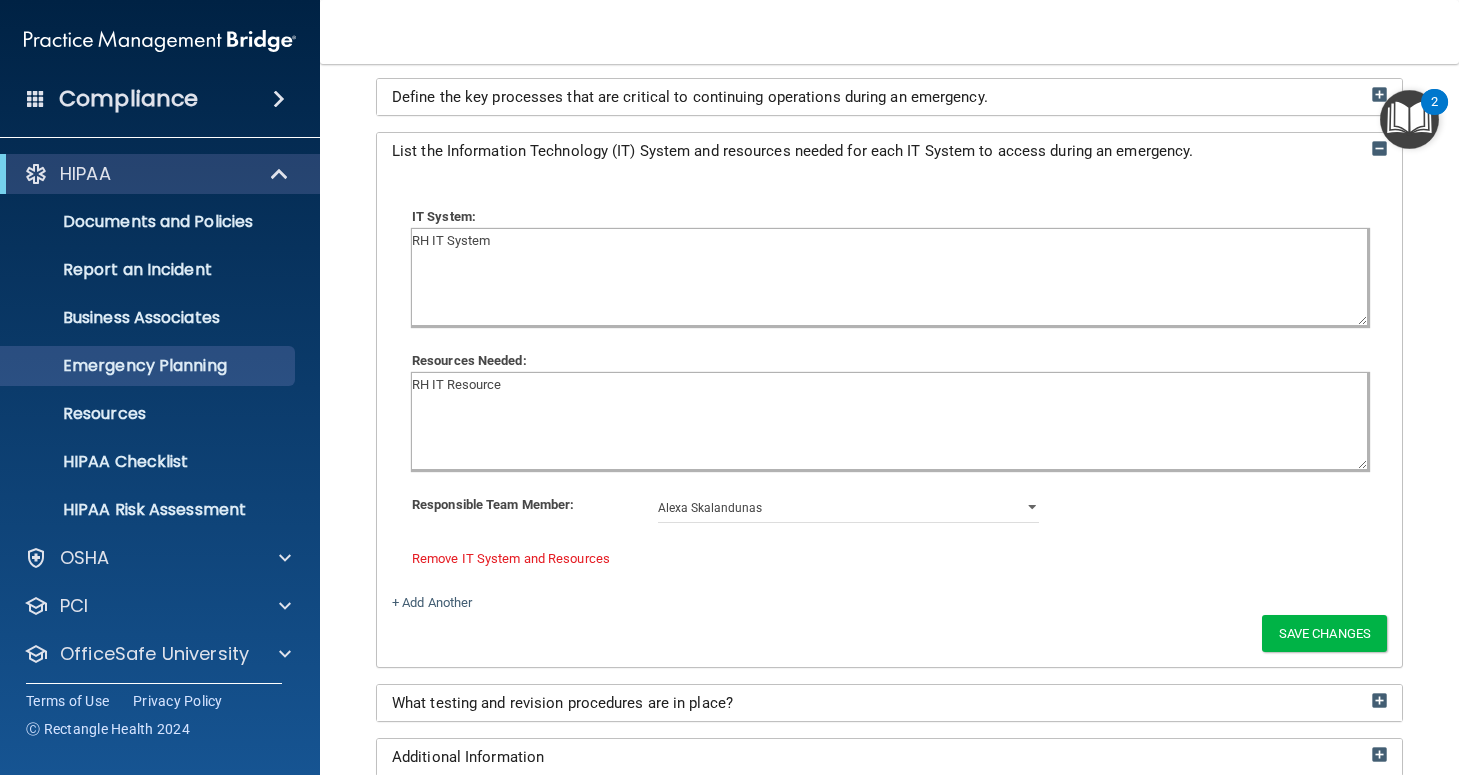 scroll, scrollTop: 676, scrollLeft: 0, axis: vertical 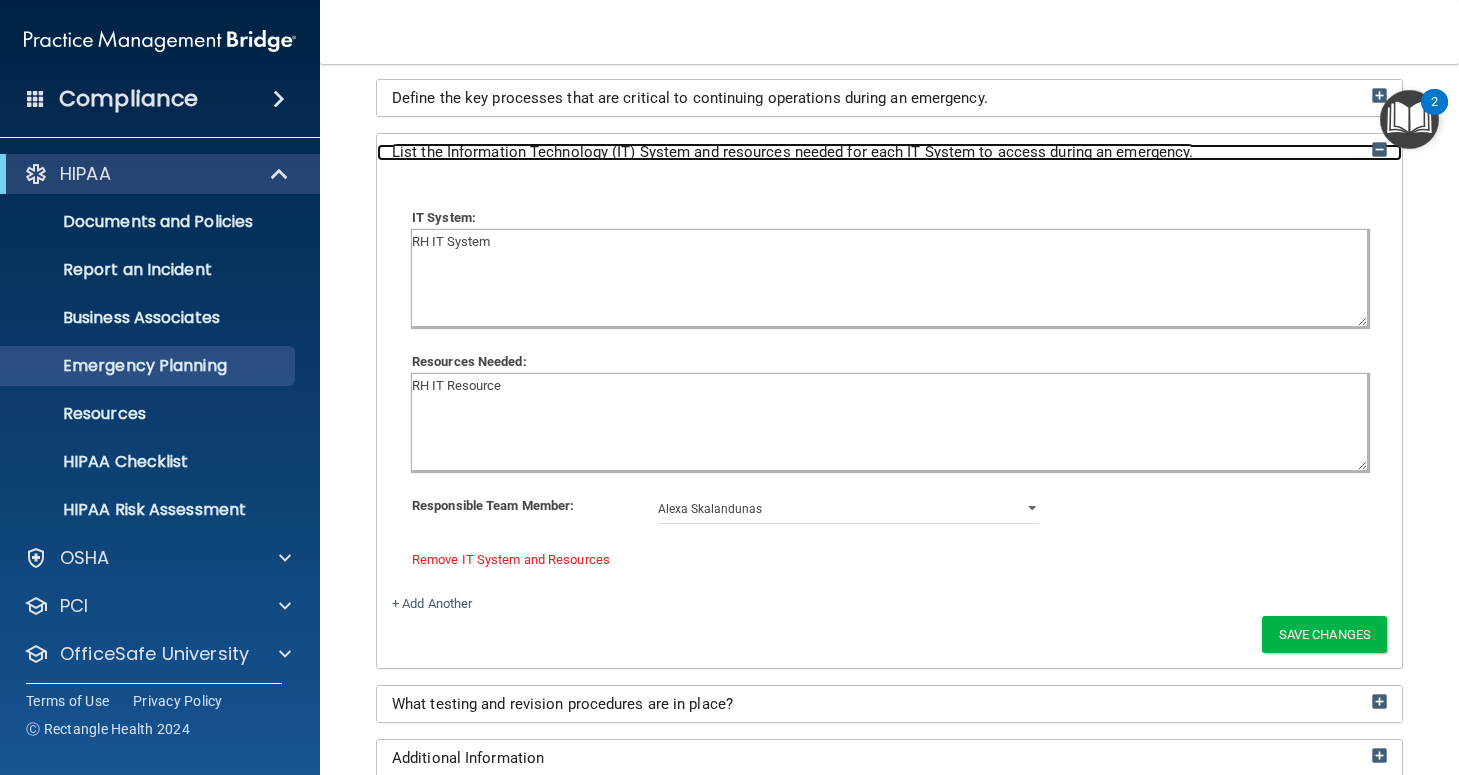 click on "List the Information Technology (IT) System and resources needed for each IT System to access during an emergency." at bounding box center [889, 152] 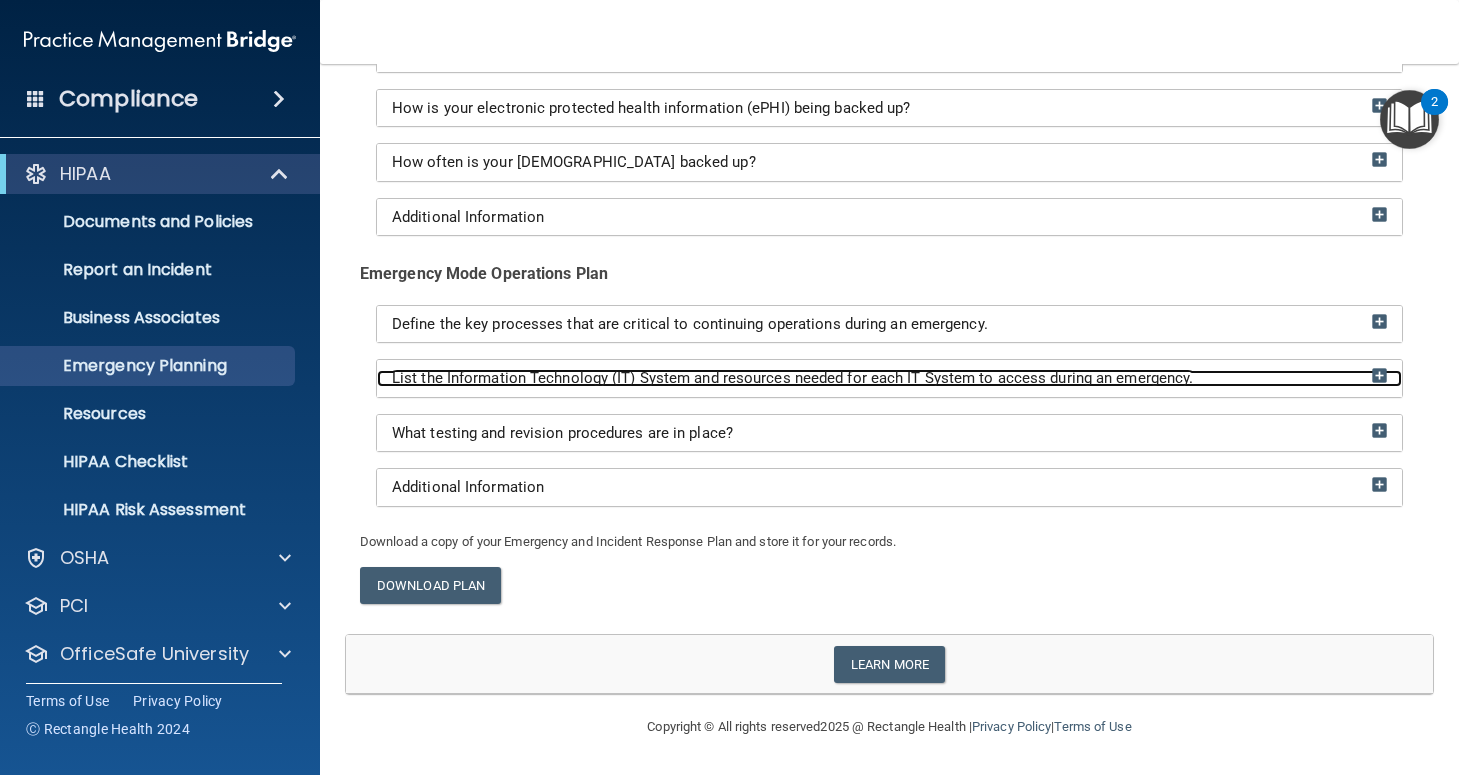 scroll, scrollTop: 449, scrollLeft: 0, axis: vertical 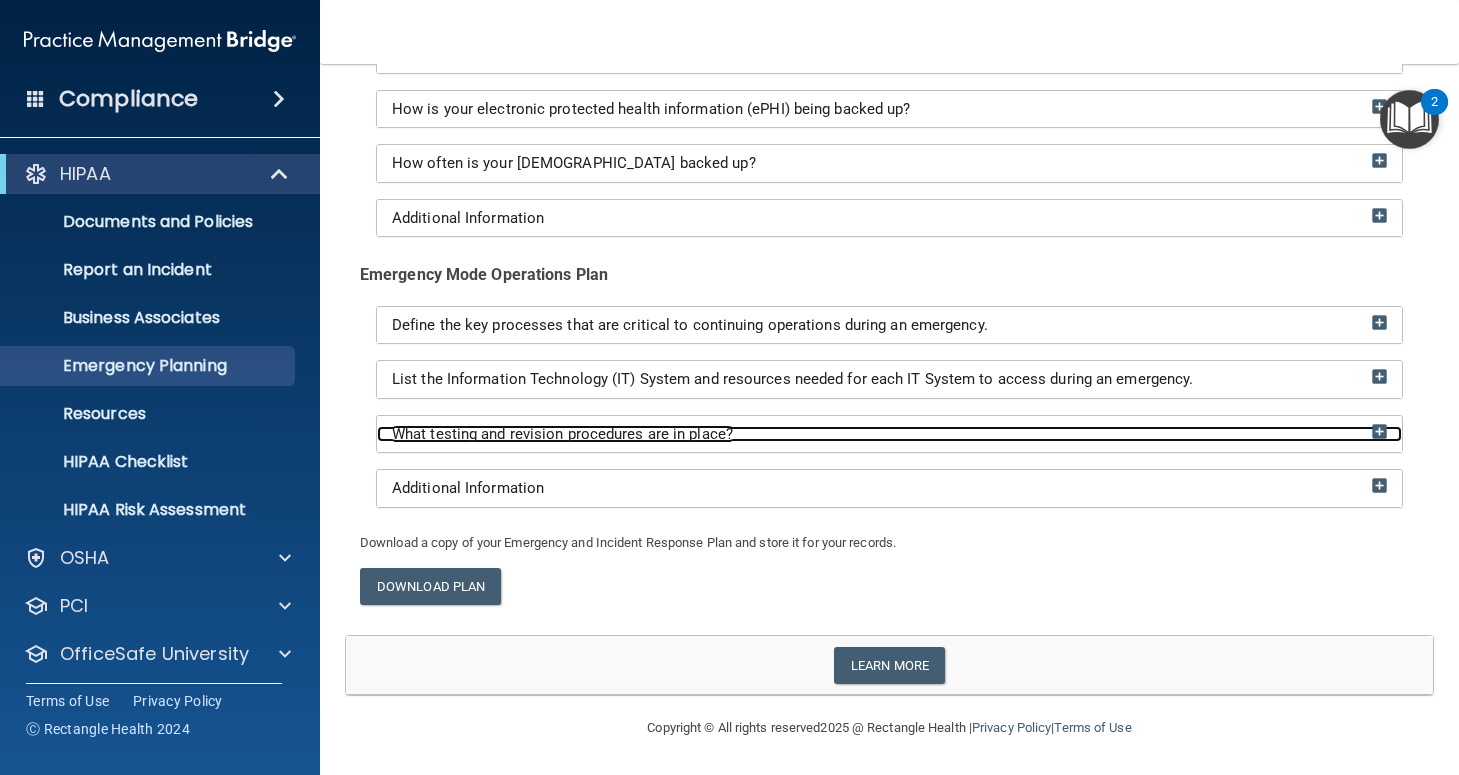 click at bounding box center (1379, 431) 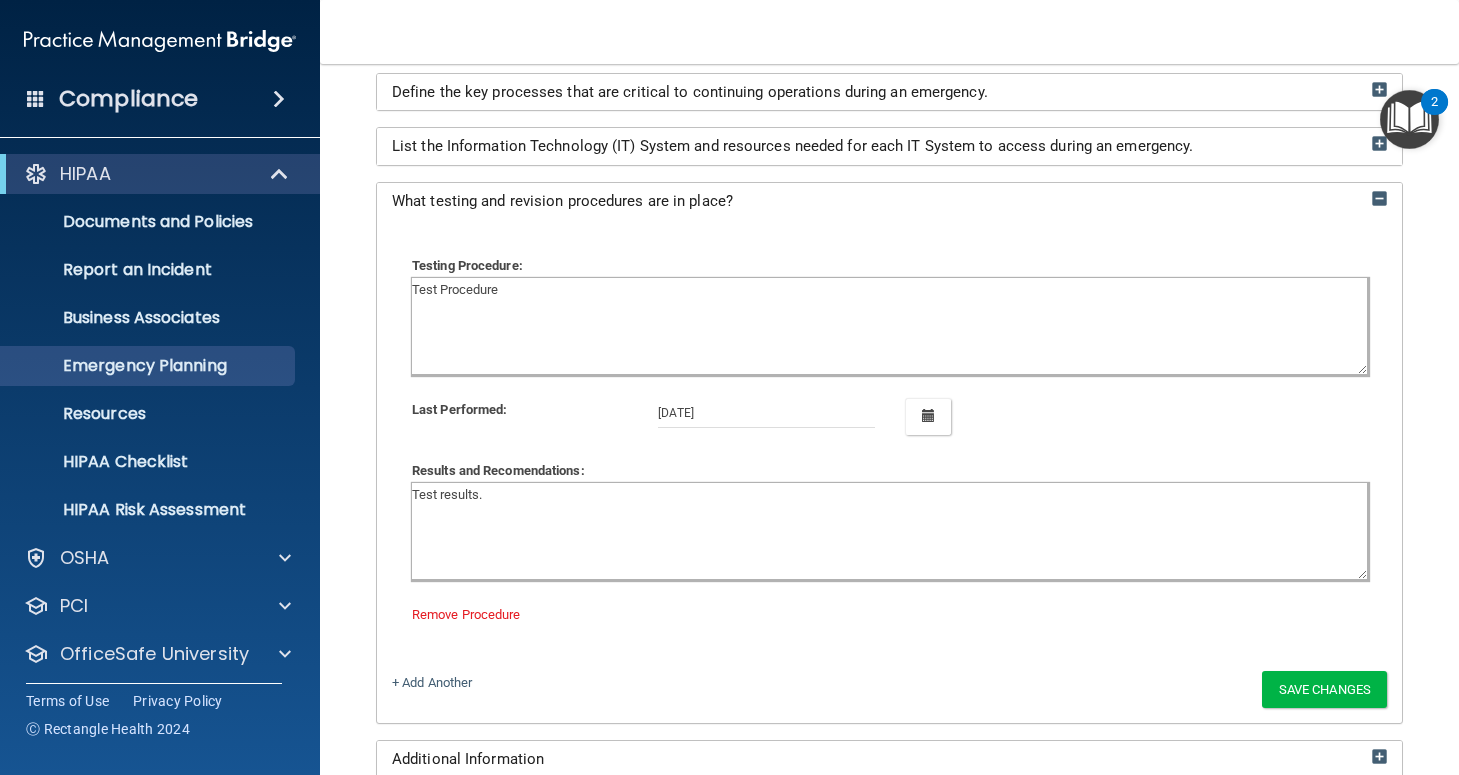 scroll, scrollTop: 676, scrollLeft: 0, axis: vertical 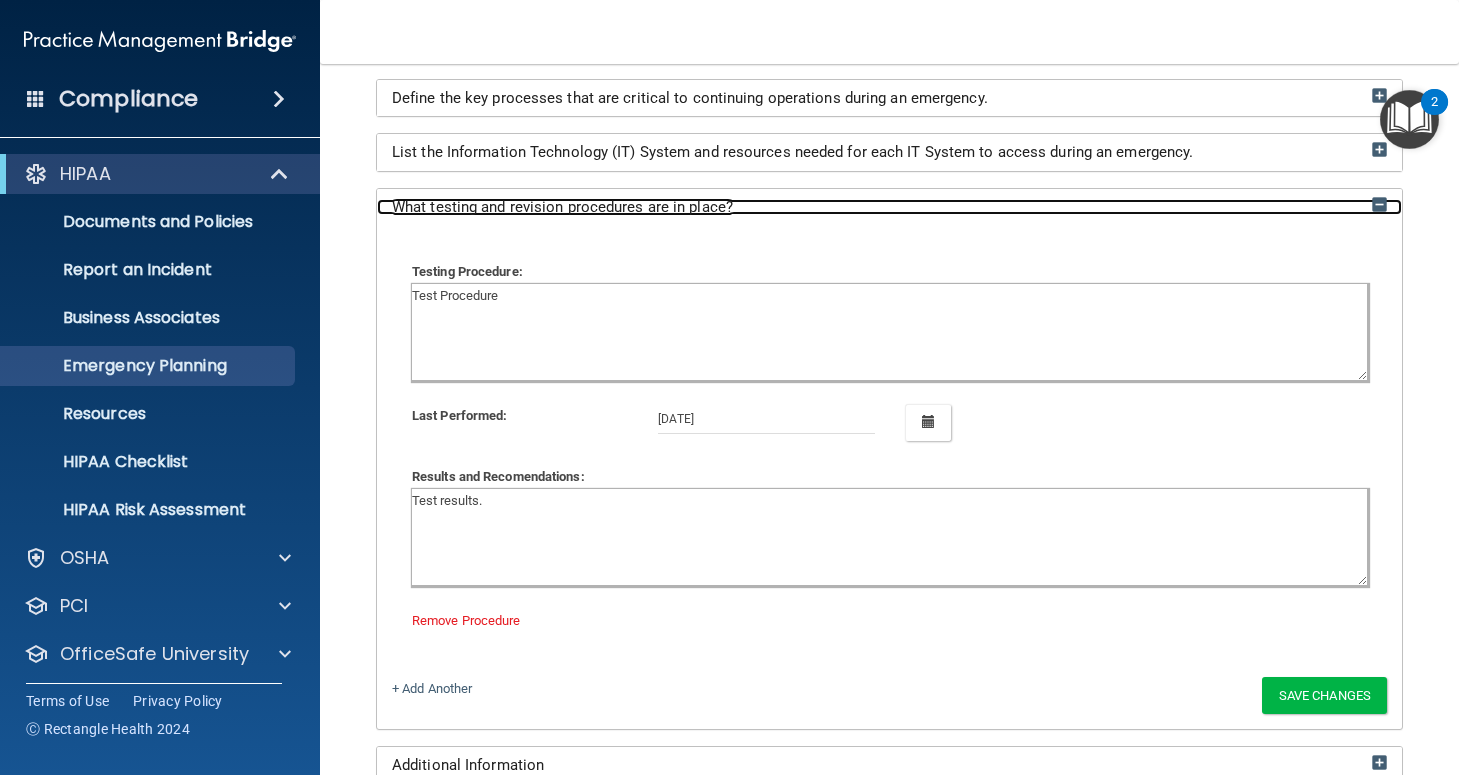 click at bounding box center (1379, 204) 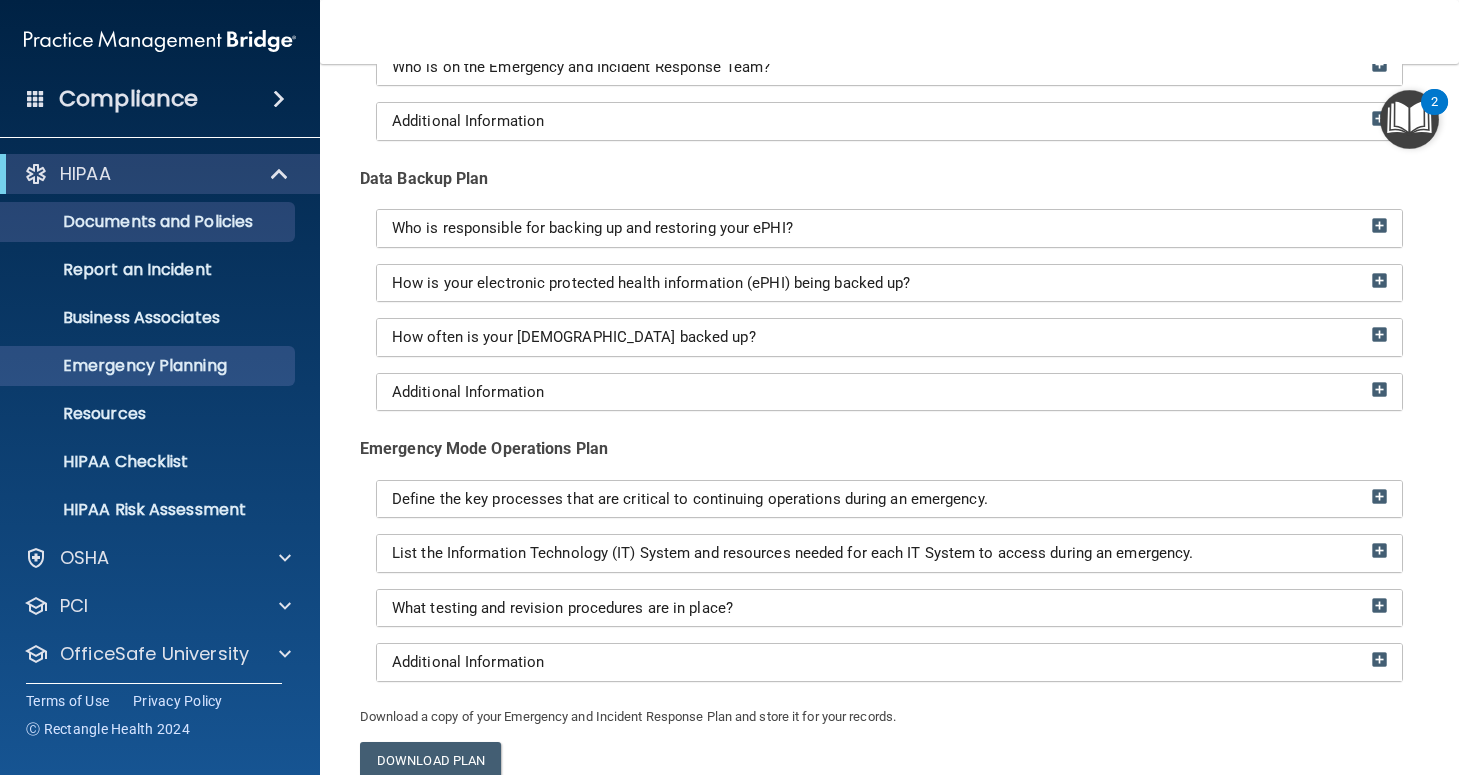 scroll, scrollTop: 449, scrollLeft: 0, axis: vertical 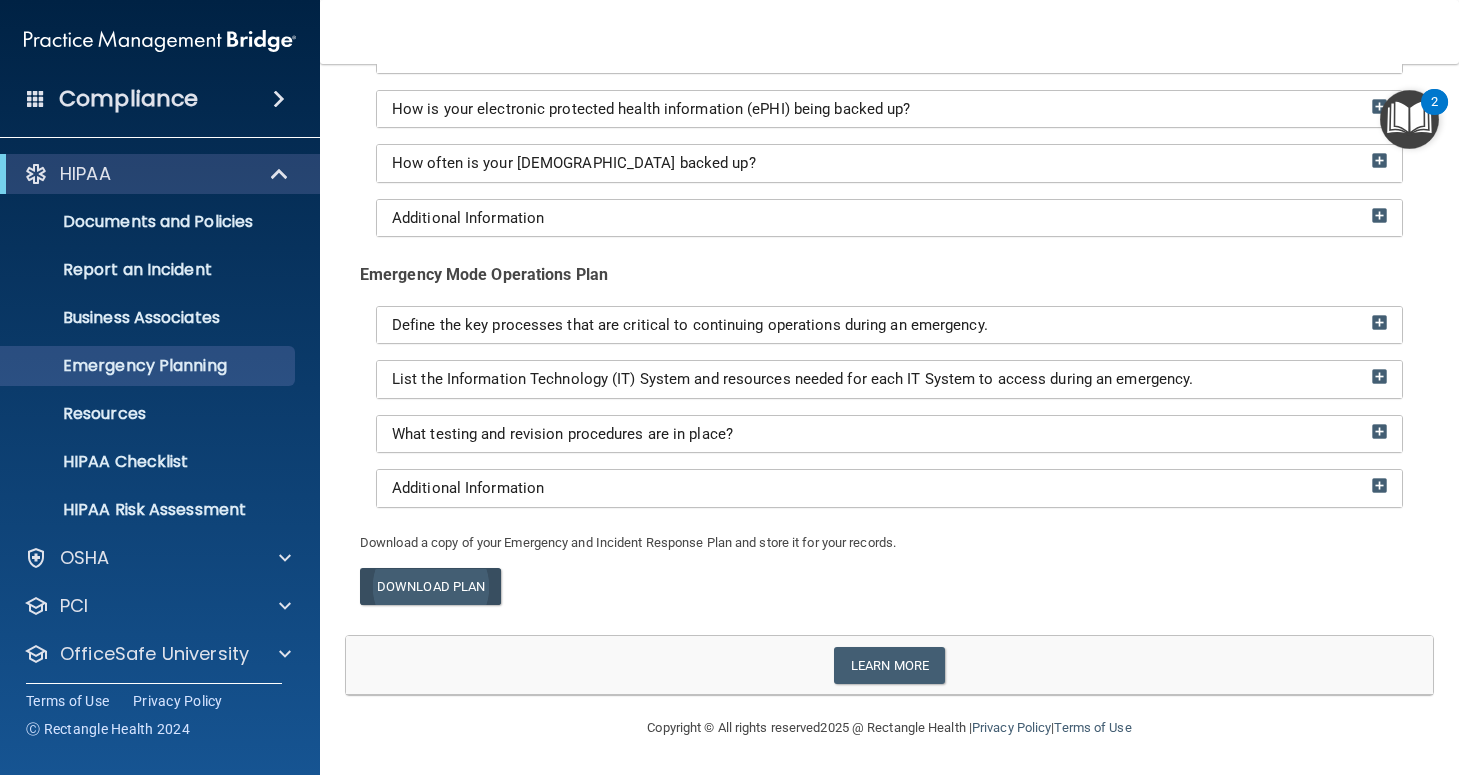 click on "Download Plan" at bounding box center [430, 586] 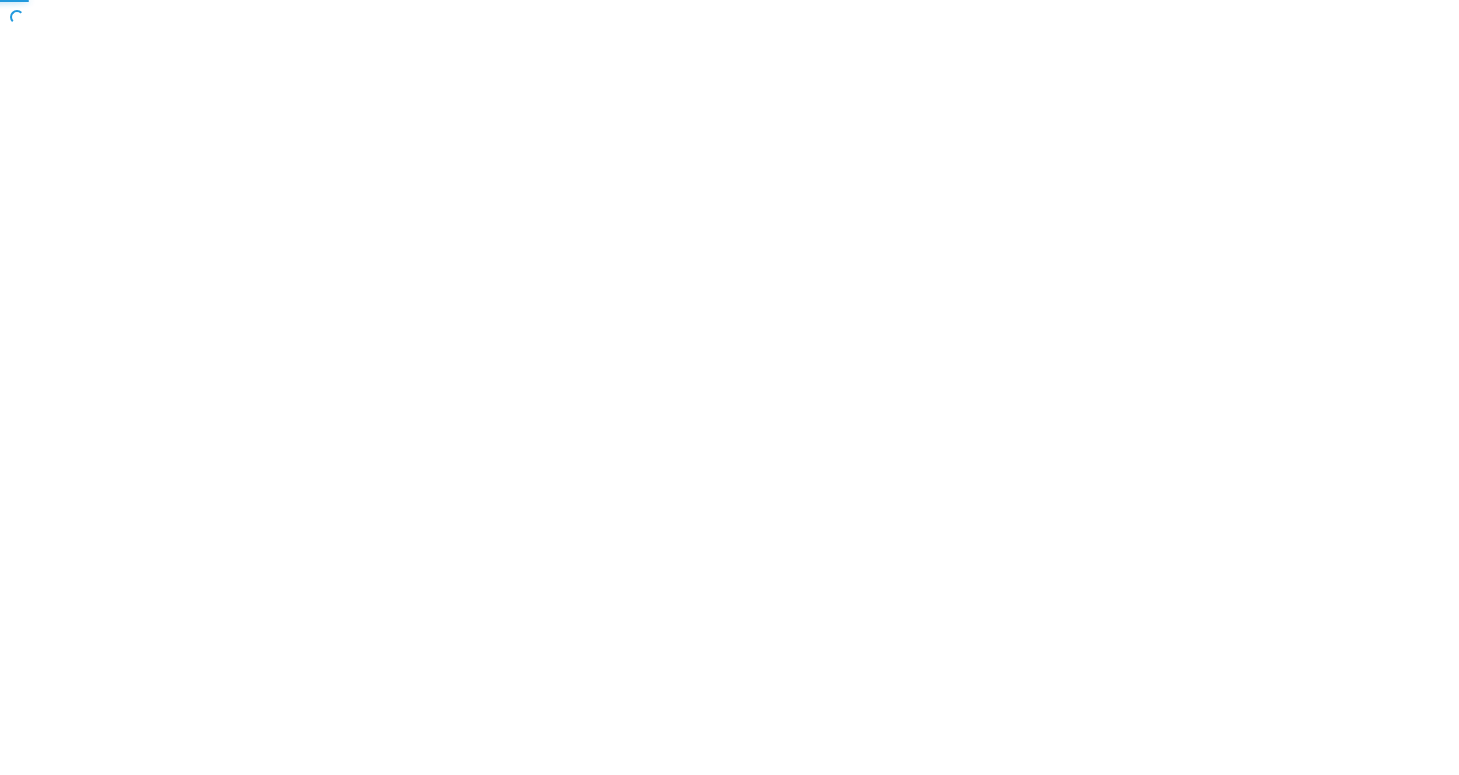 scroll, scrollTop: 0, scrollLeft: 0, axis: both 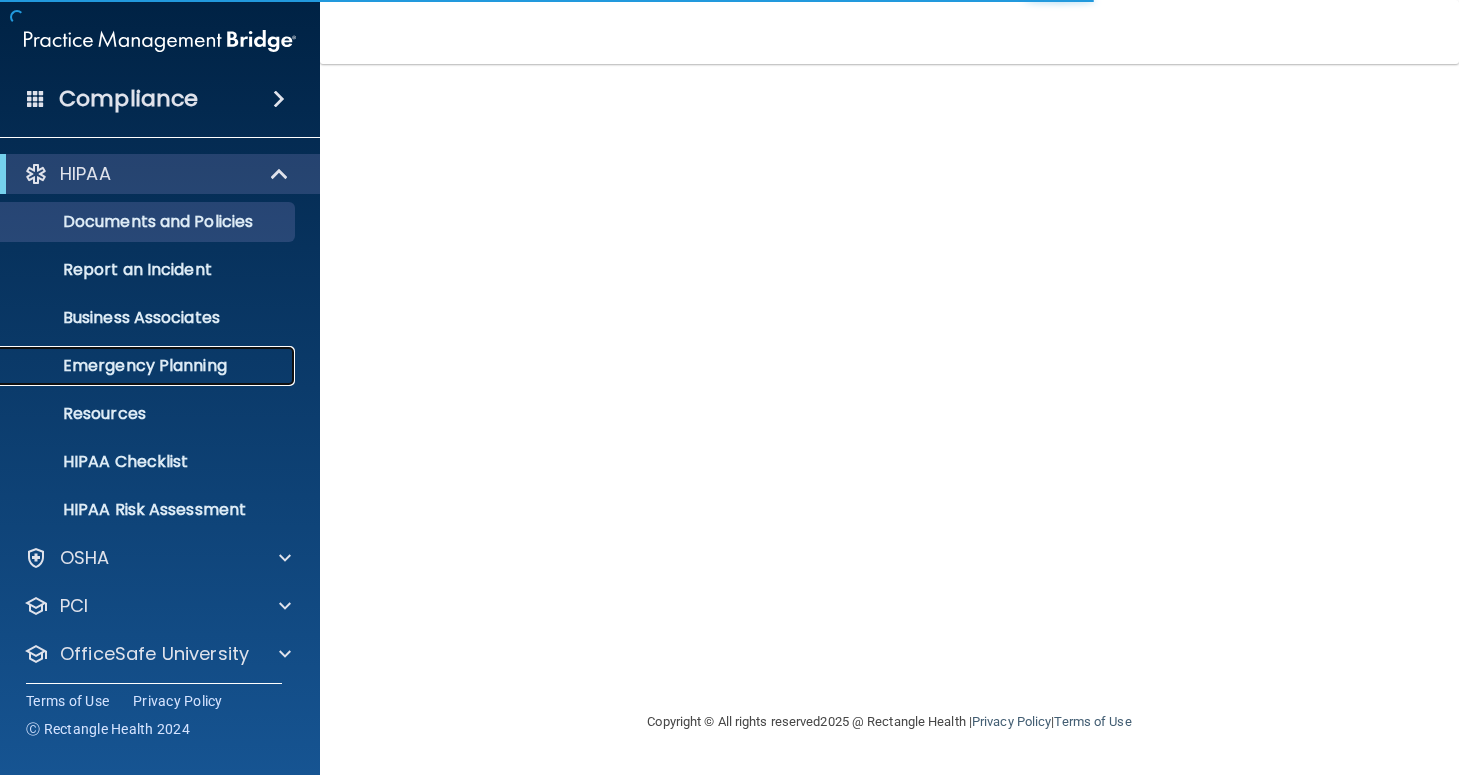 click on "Emergency Planning" at bounding box center (149, 366) 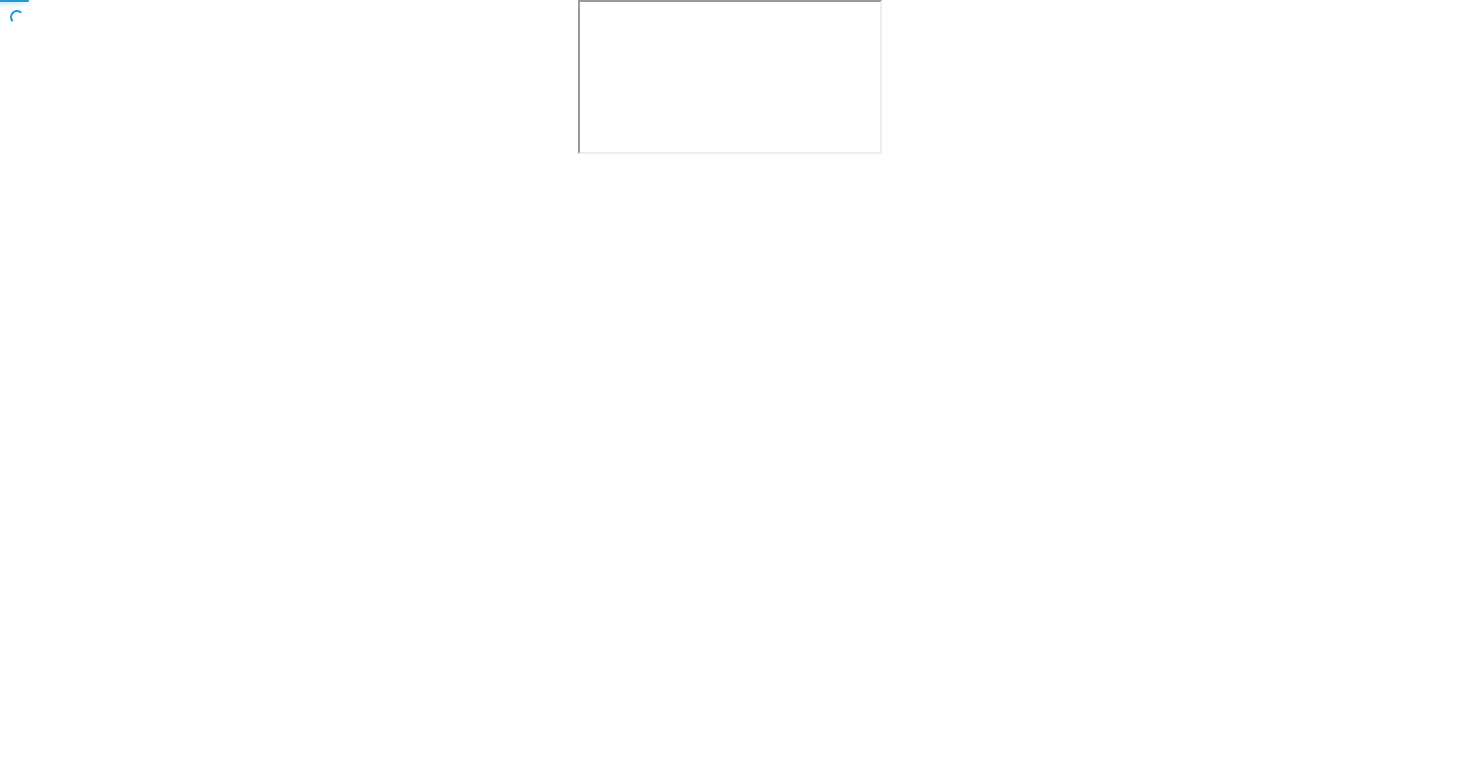 scroll, scrollTop: 0, scrollLeft: 0, axis: both 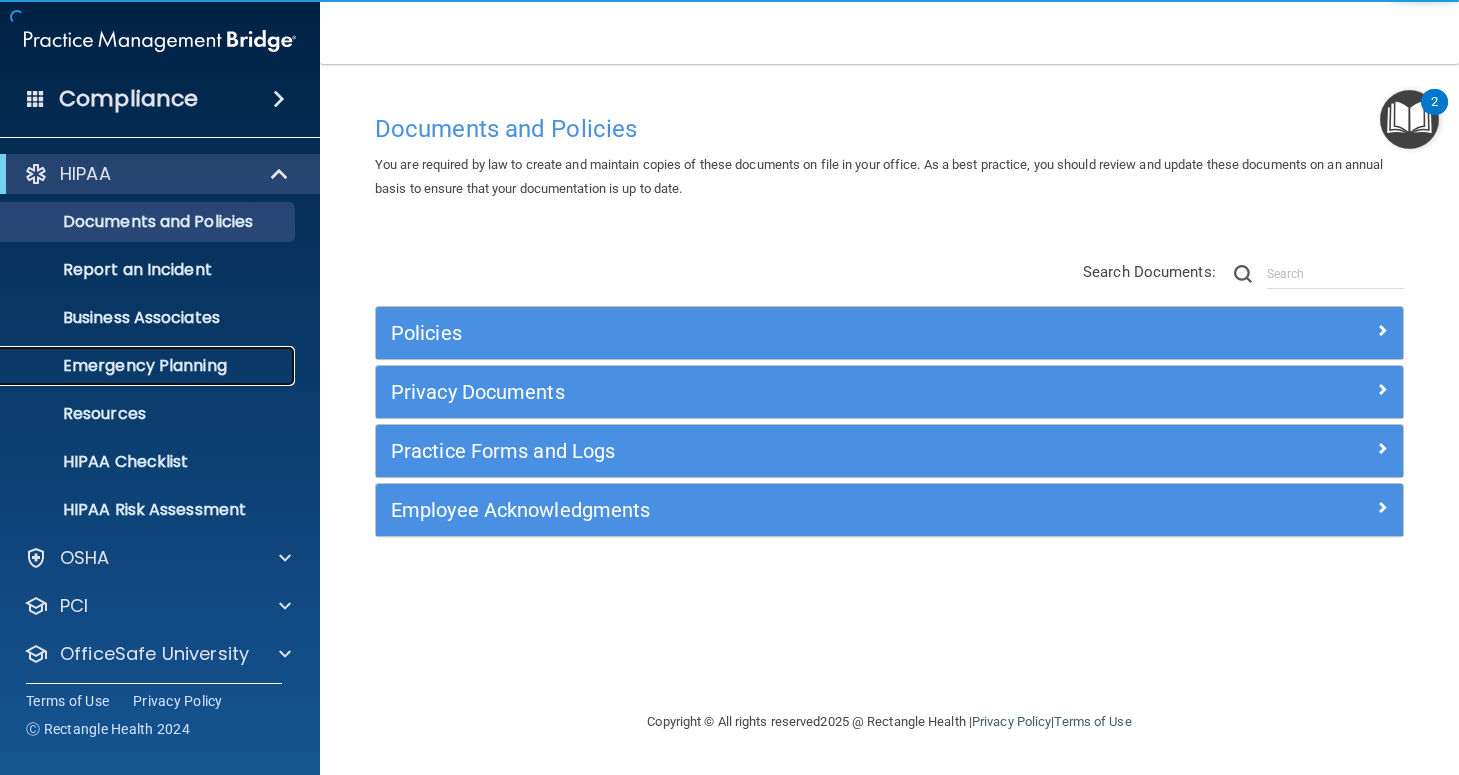 click on "Emergency Planning" at bounding box center (149, 366) 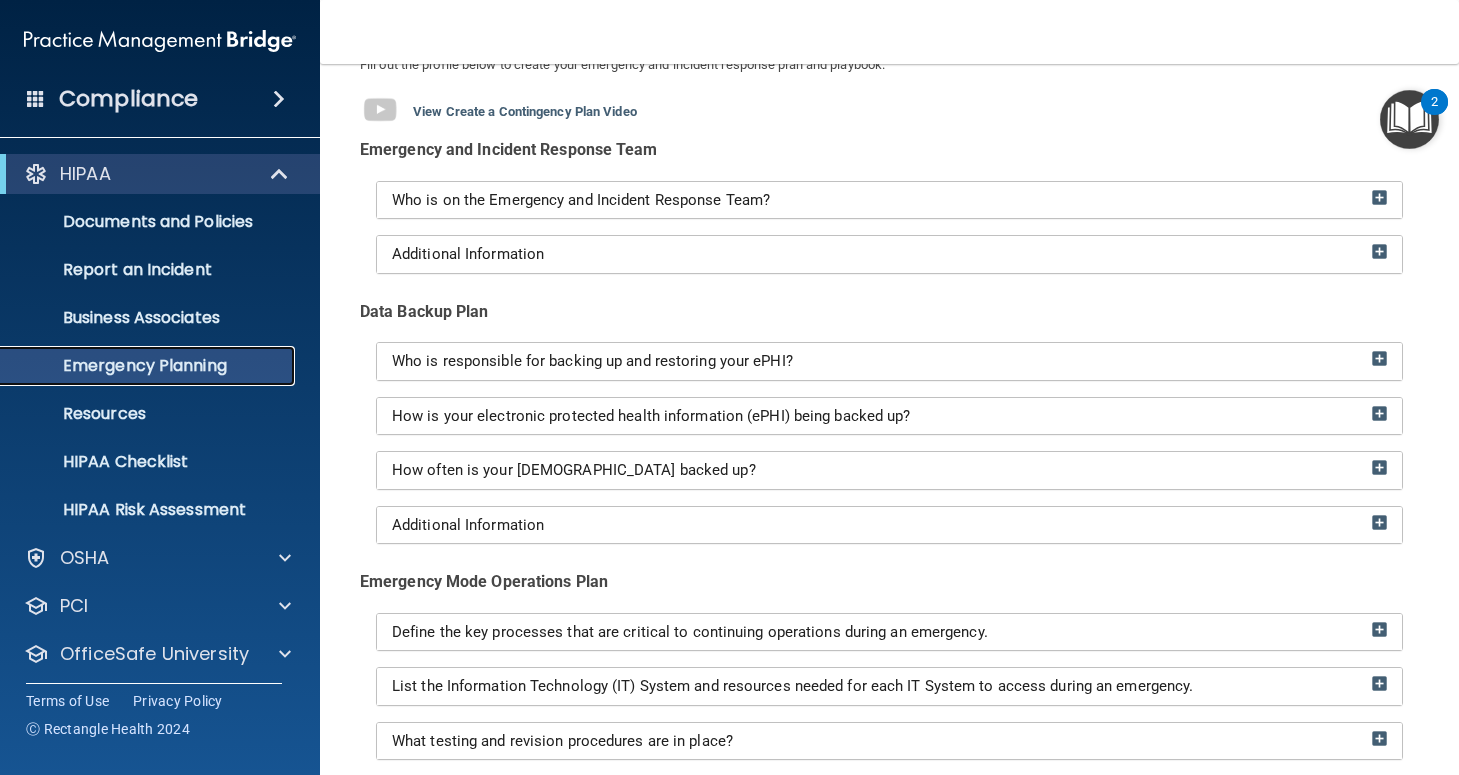 scroll, scrollTop: 140, scrollLeft: 0, axis: vertical 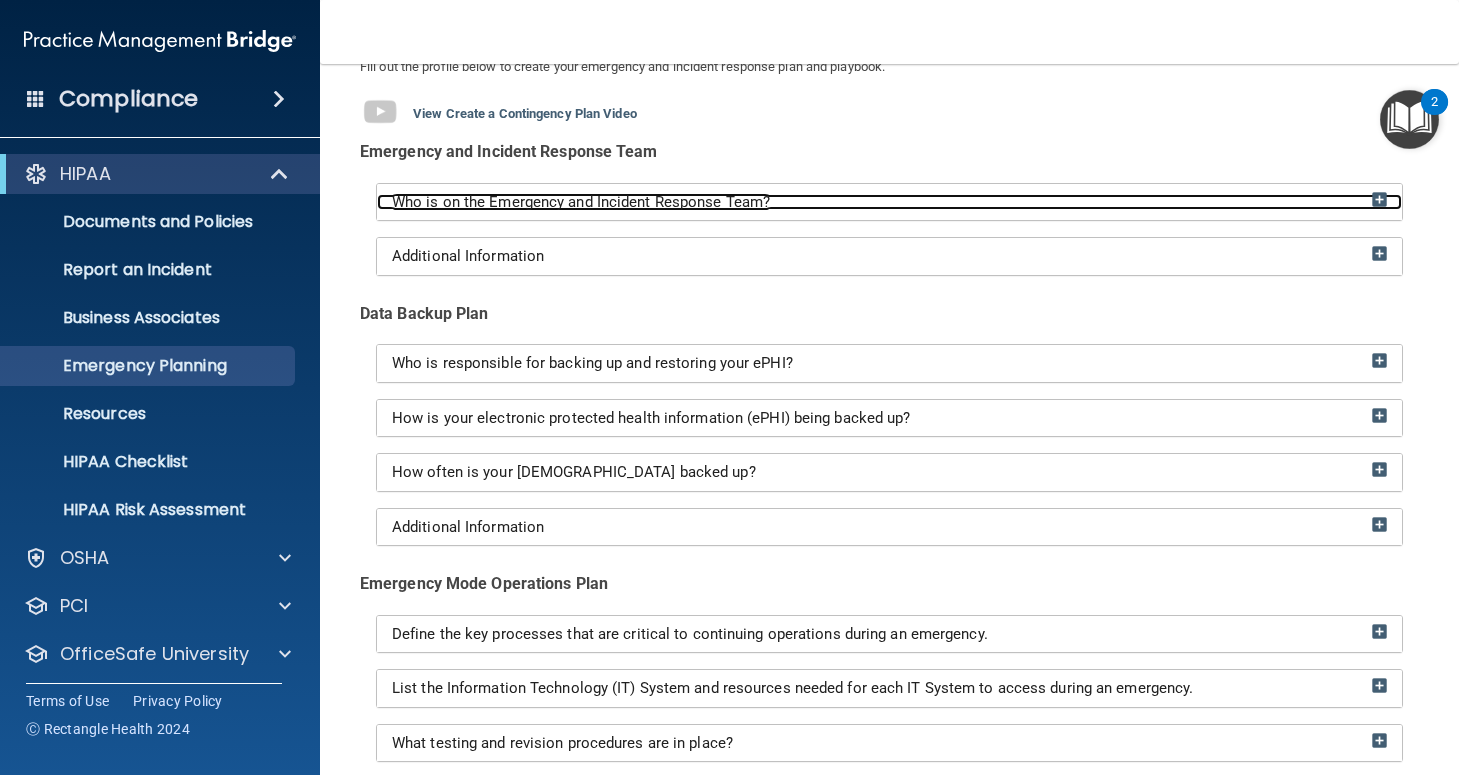 click on "Who is on the Emergency and Incident Response Team?" at bounding box center (581, 202) 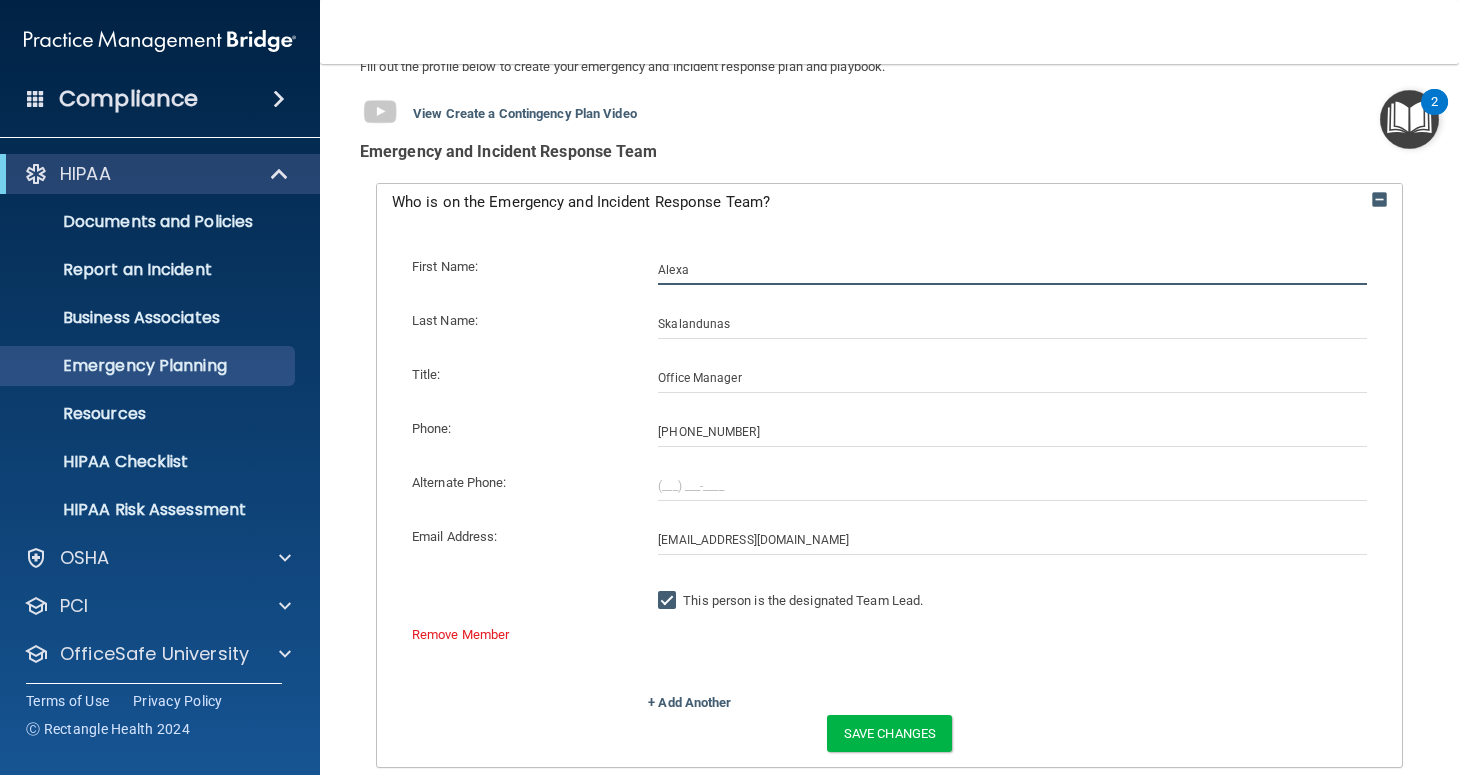 click on "Alexa" 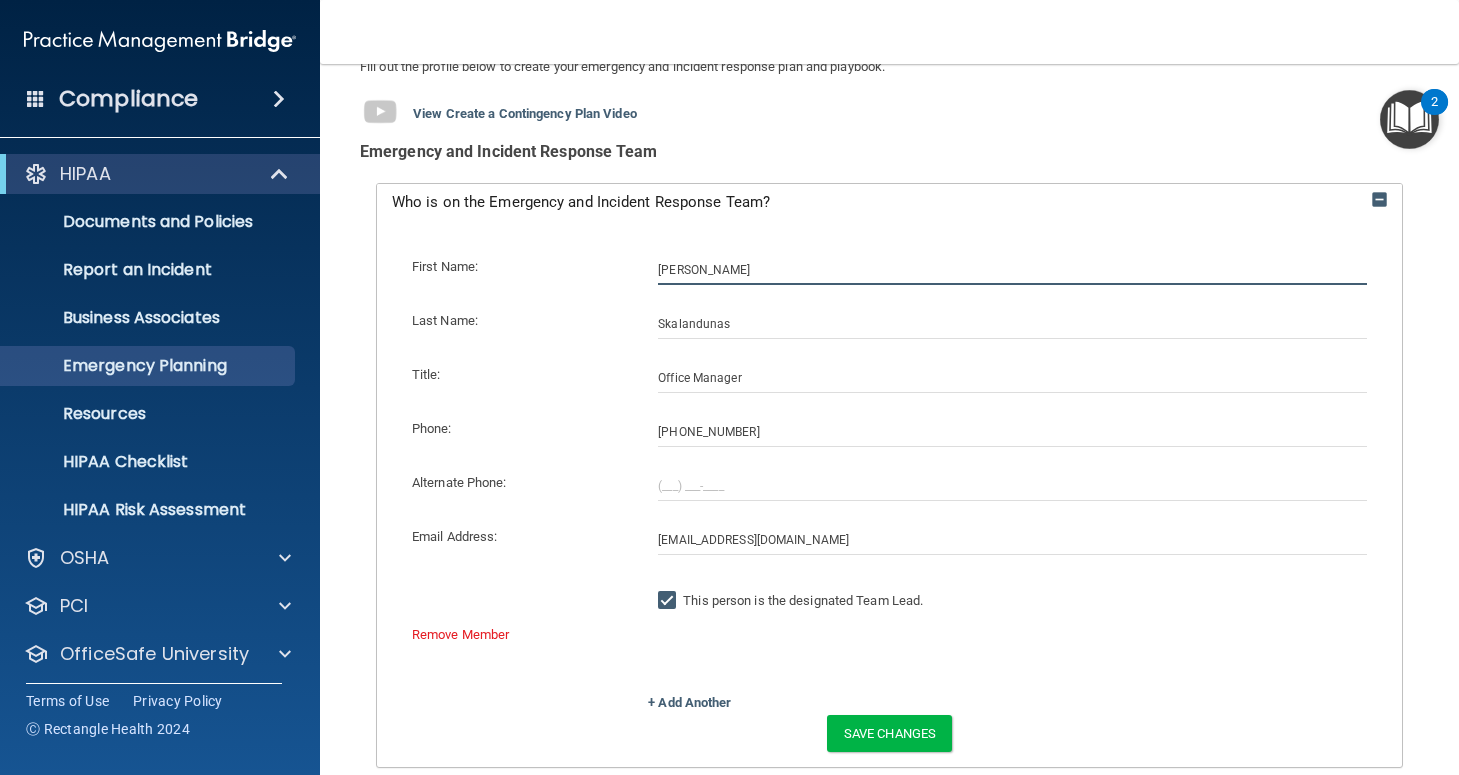 type on "Jane" 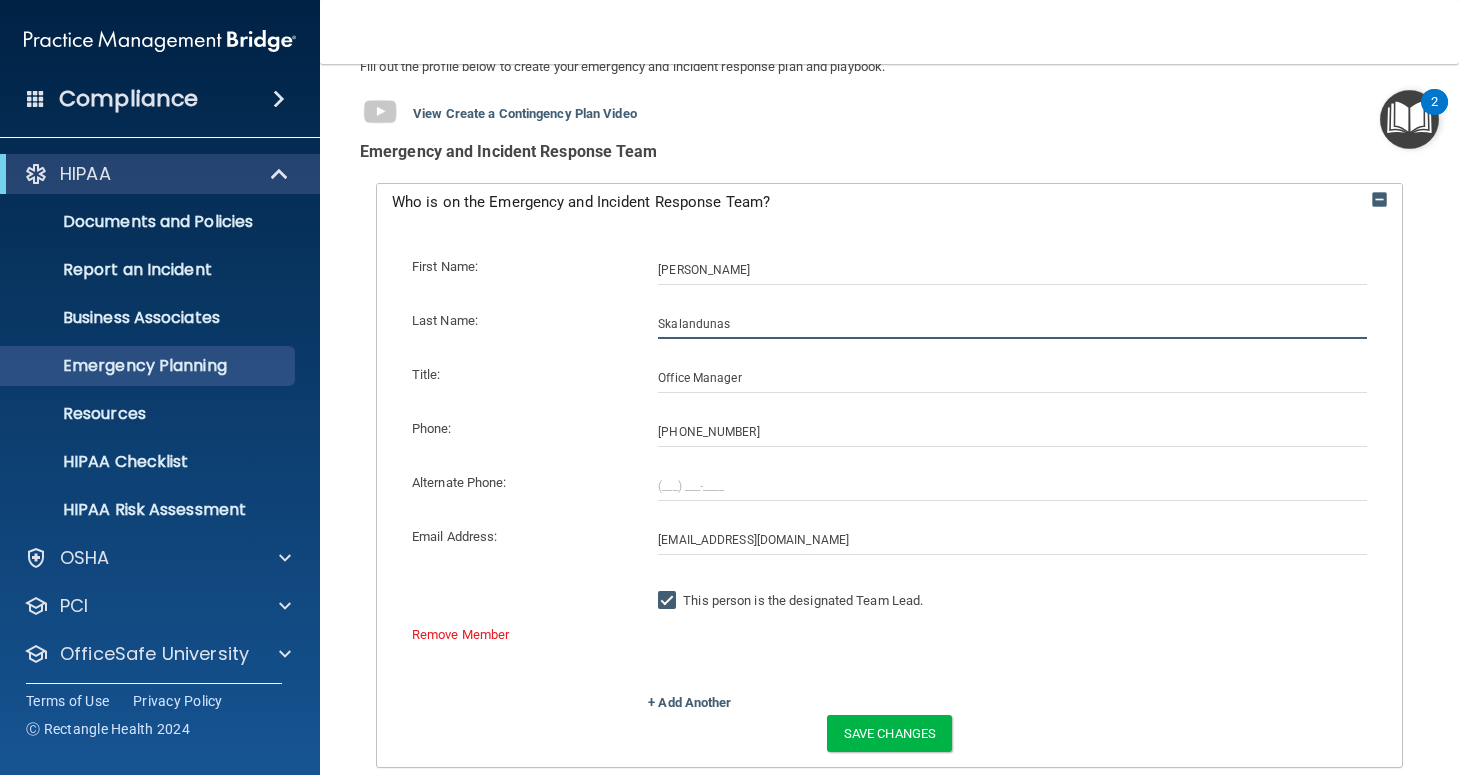 click on "Skalandunas" 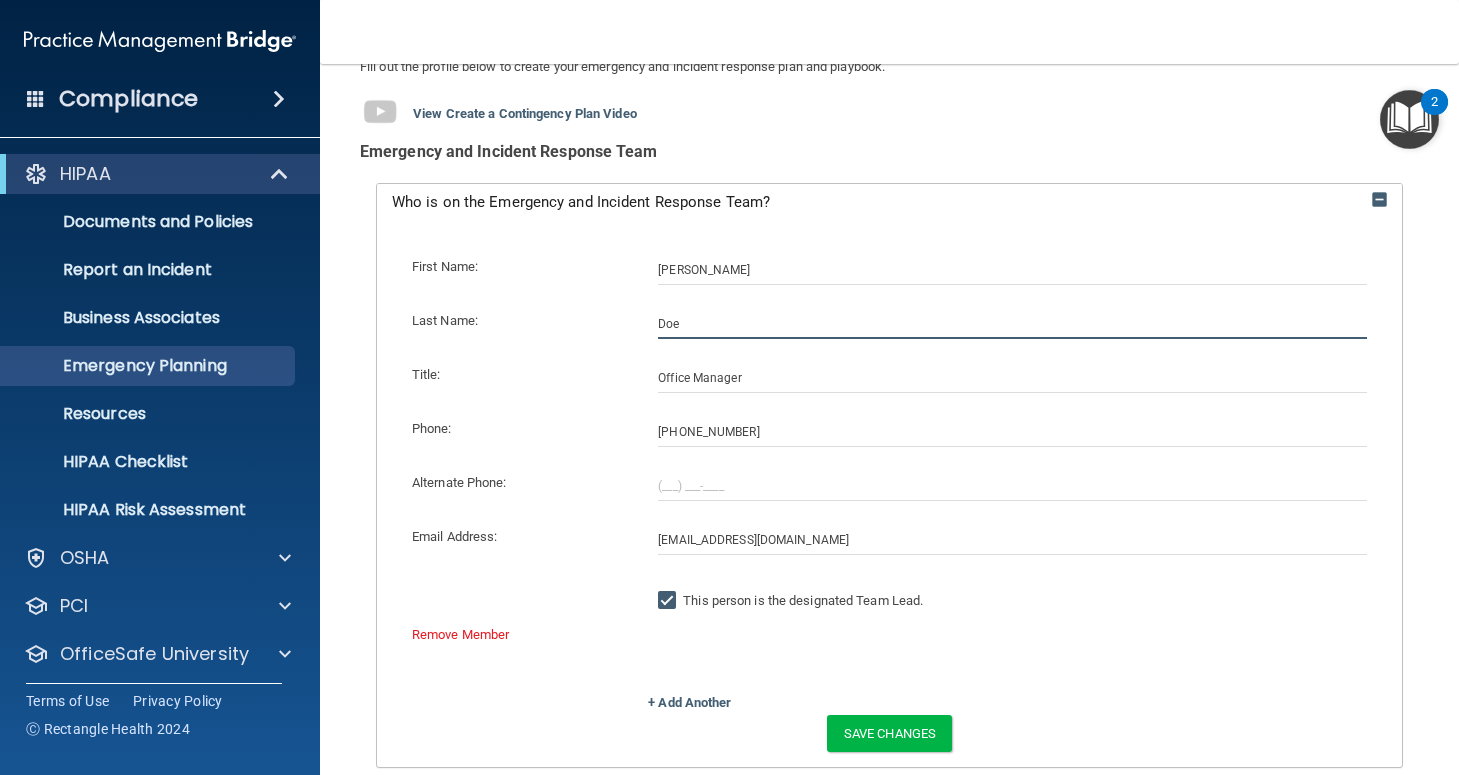 type on "Doe" 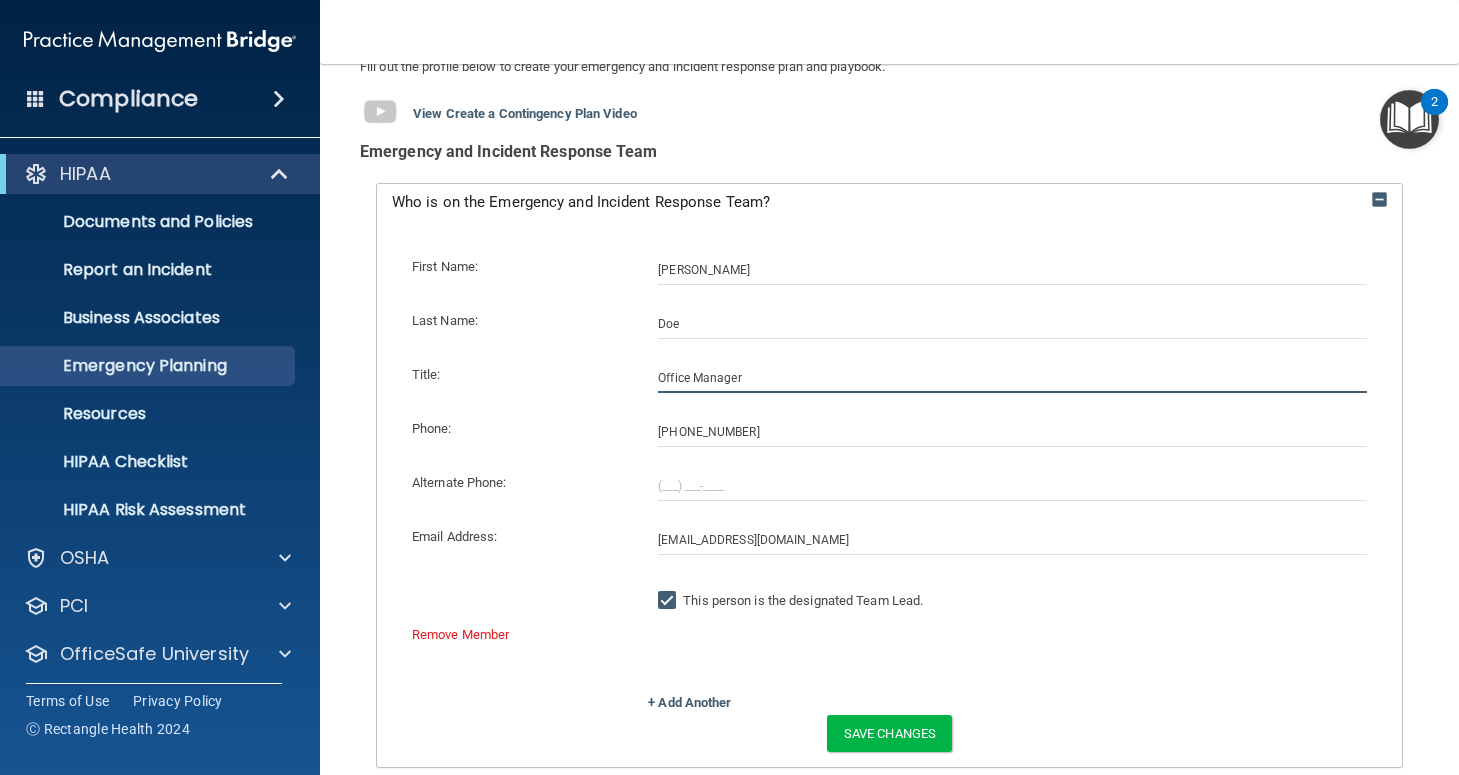click on "Office Manager" 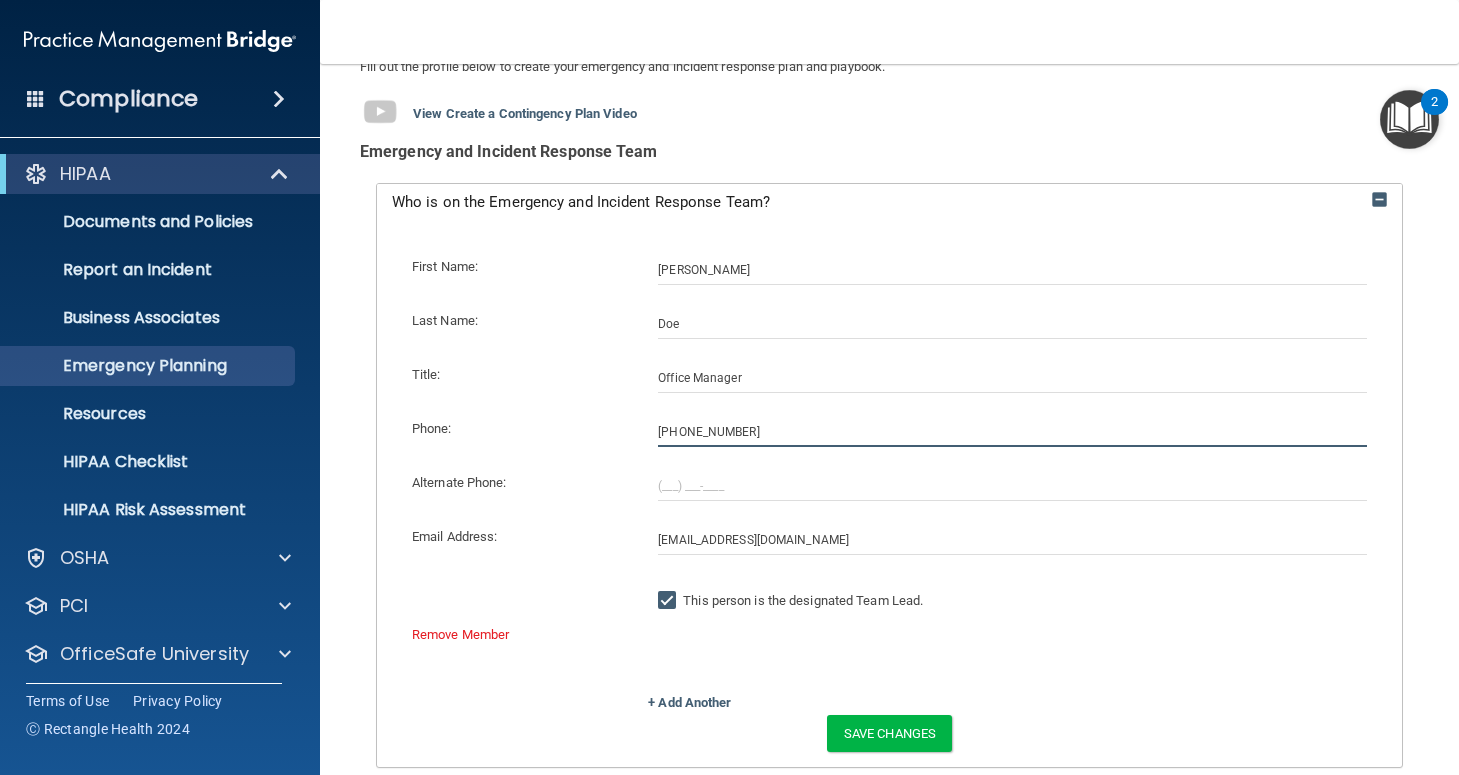 click on "(203) 777-3666" 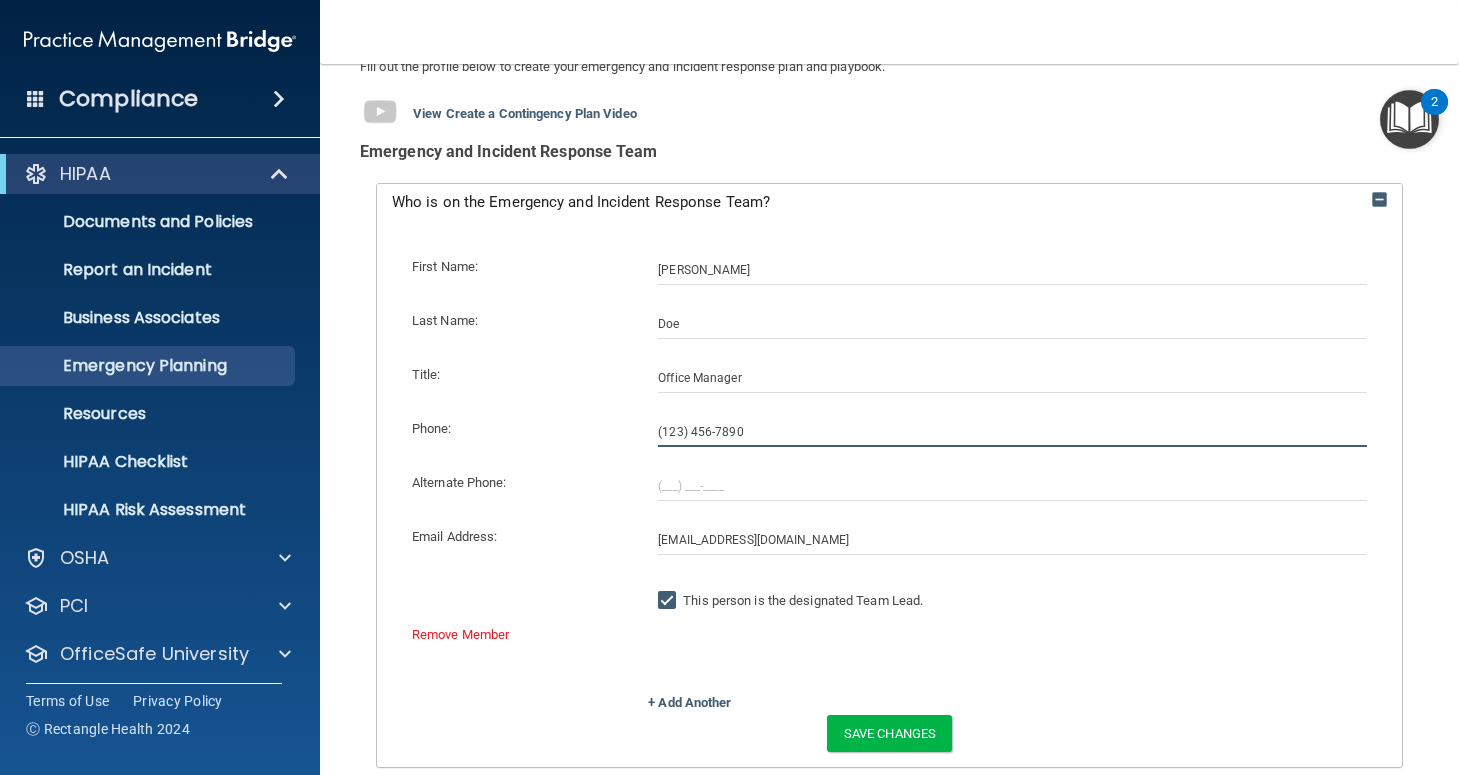 type on "(123) 456-7890" 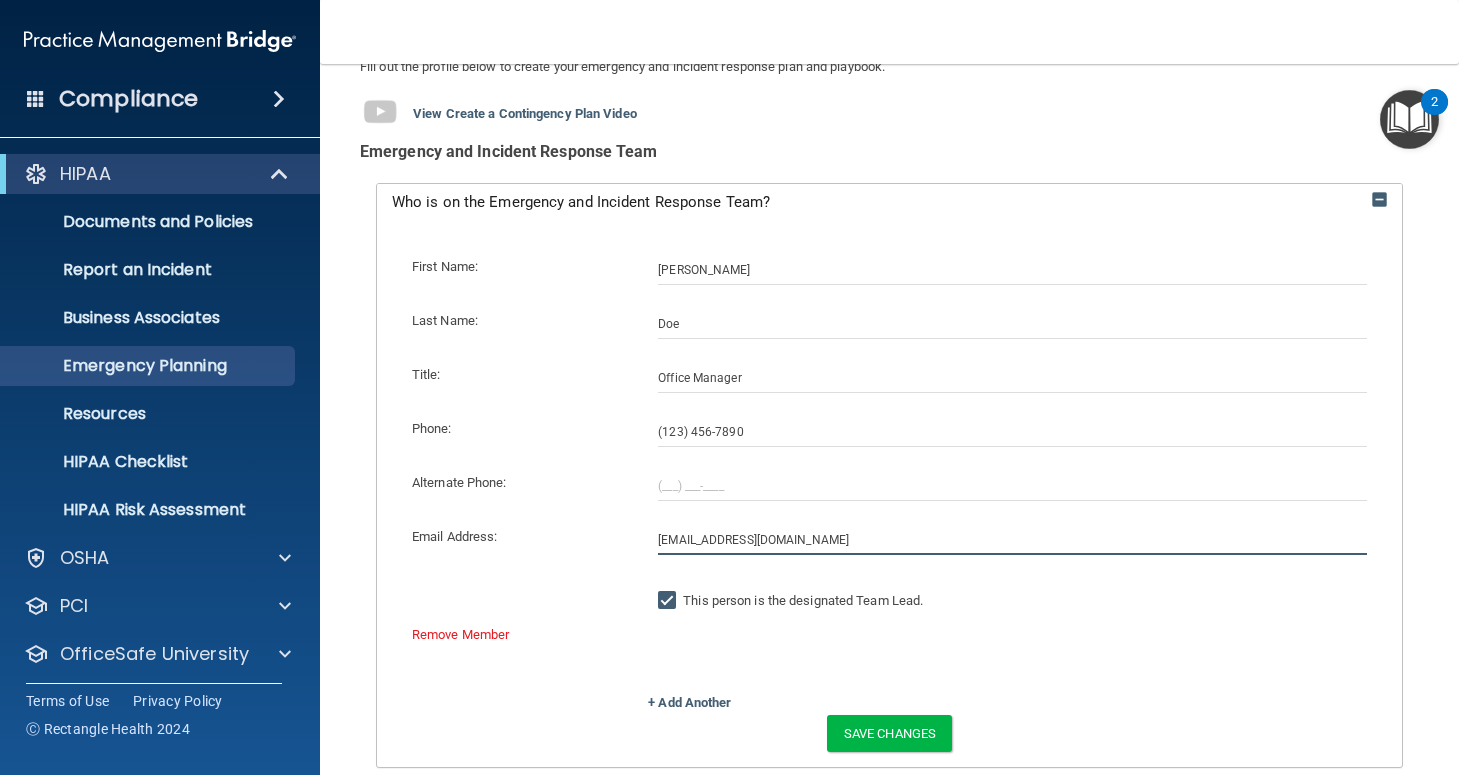 click on "askalandunas@rectanglehealth.com" 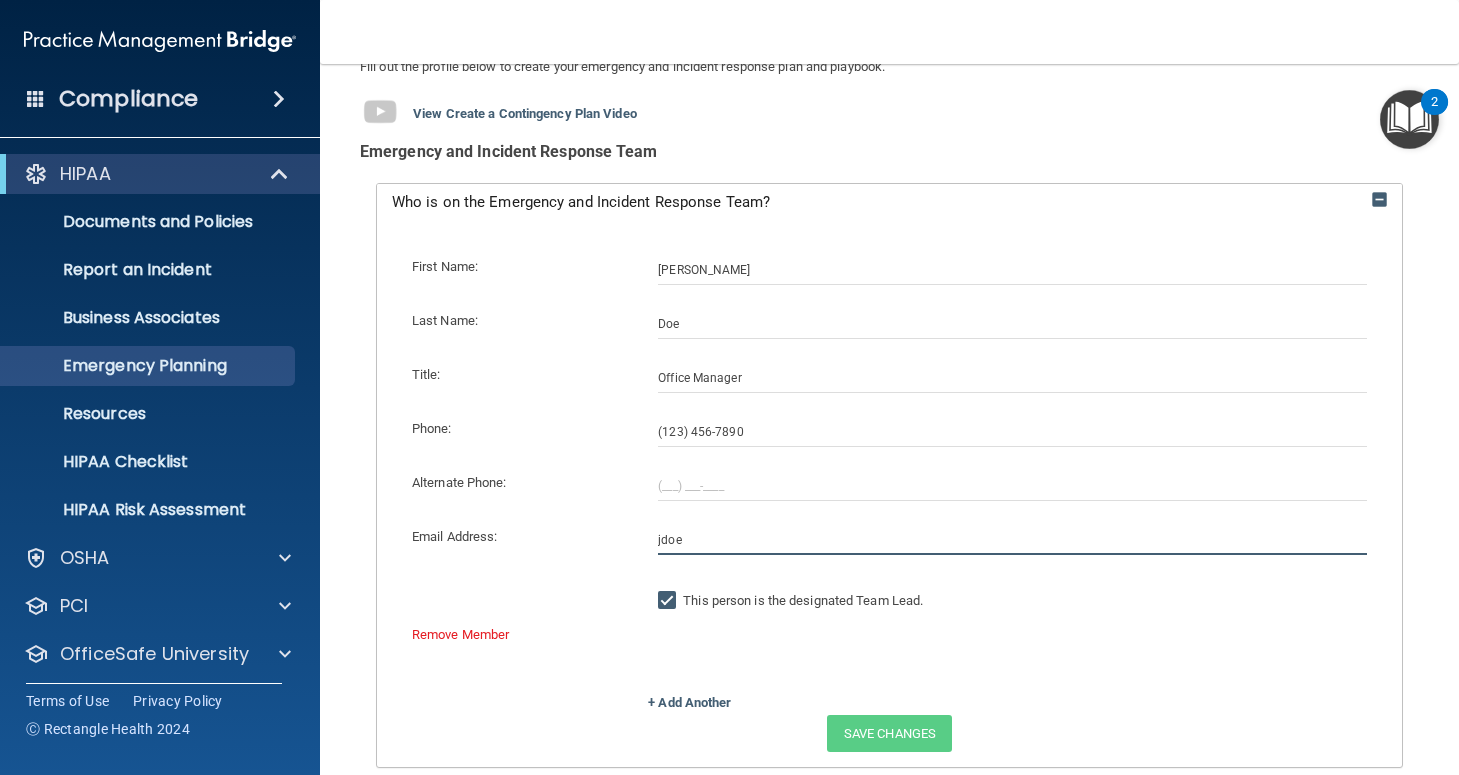 type on "[EMAIL_ADDRESS][DOMAIN_NAME]" 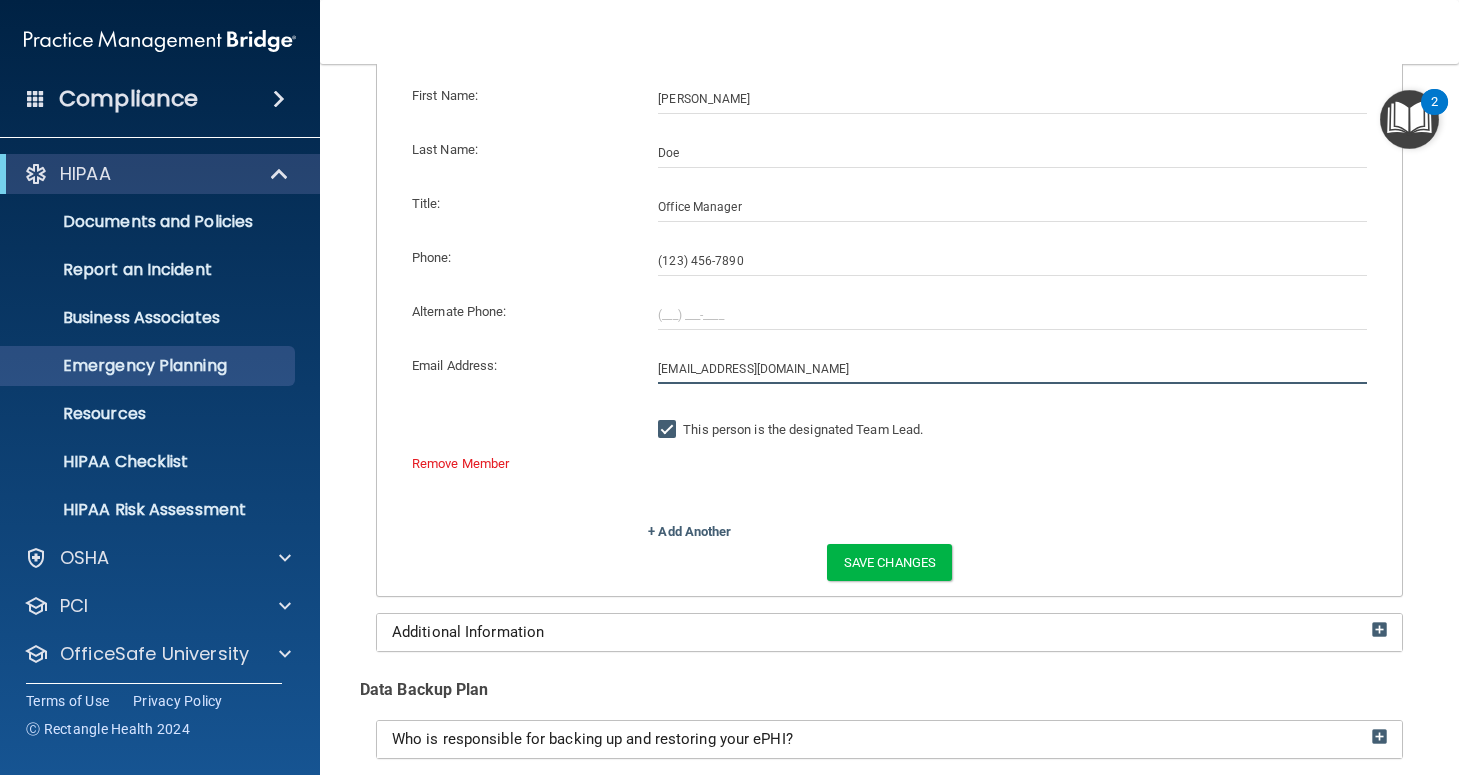 scroll, scrollTop: 323, scrollLeft: 0, axis: vertical 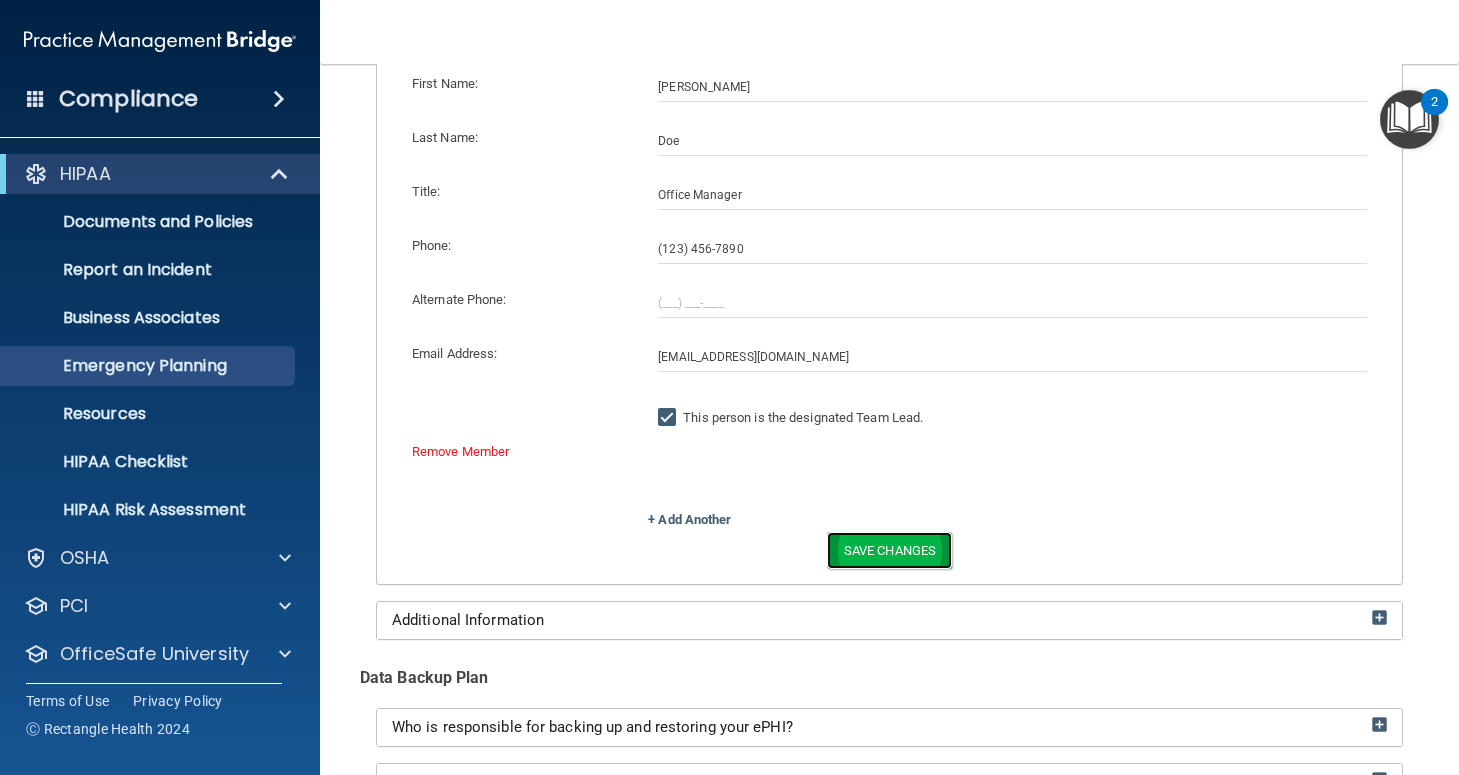 click on "Save Changes" 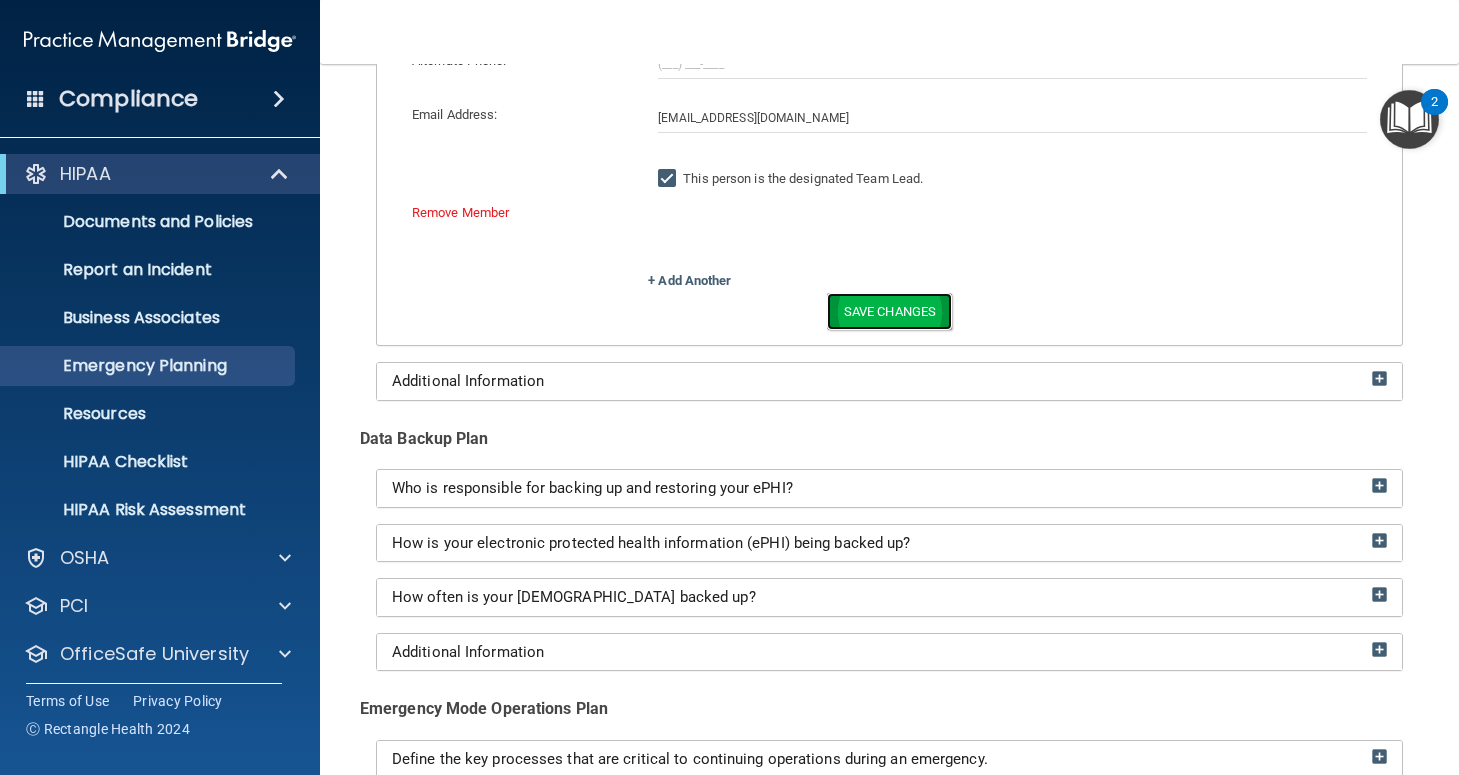 scroll, scrollTop: 675, scrollLeft: 0, axis: vertical 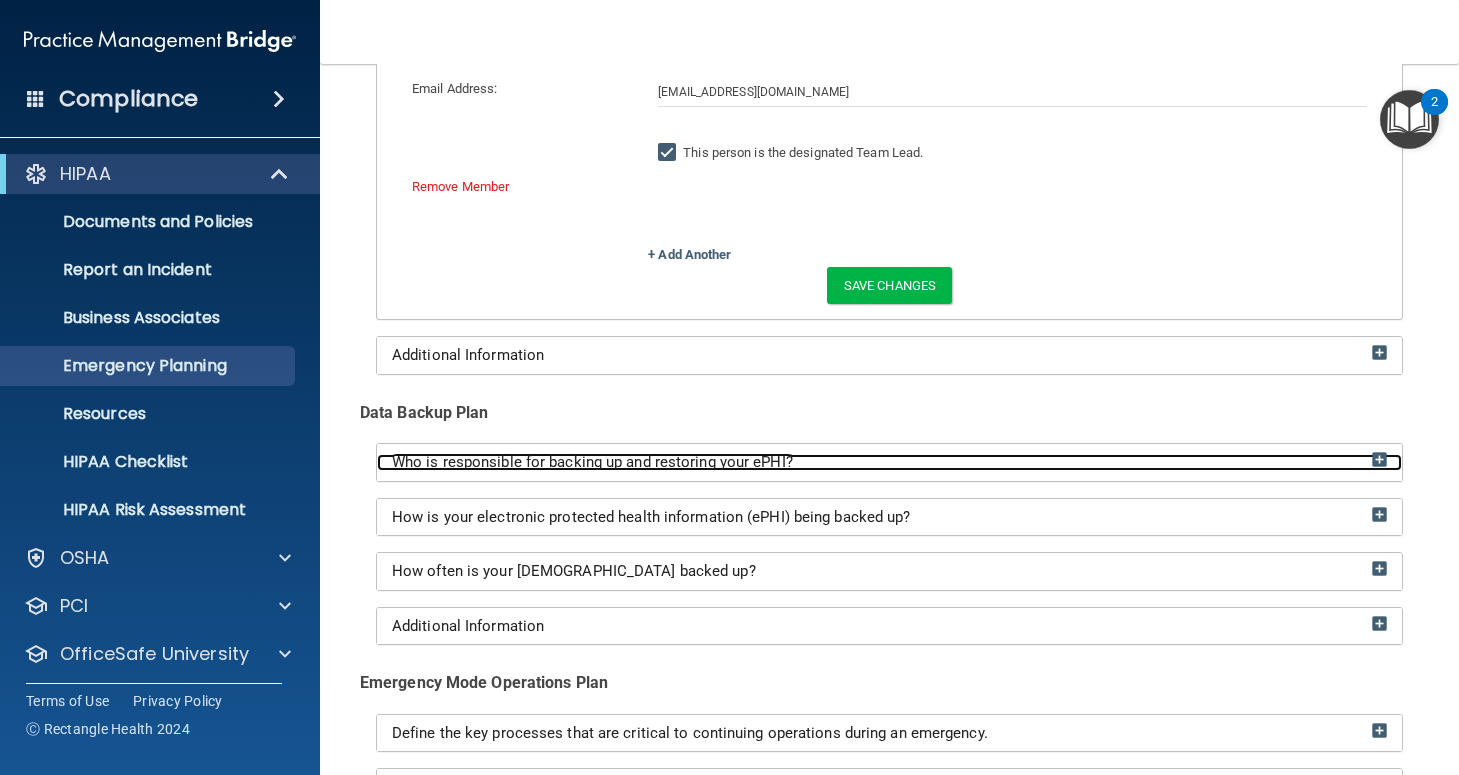 click on "Who is responsible for backing up and restoring your ePHI?" at bounding box center (889, 462) 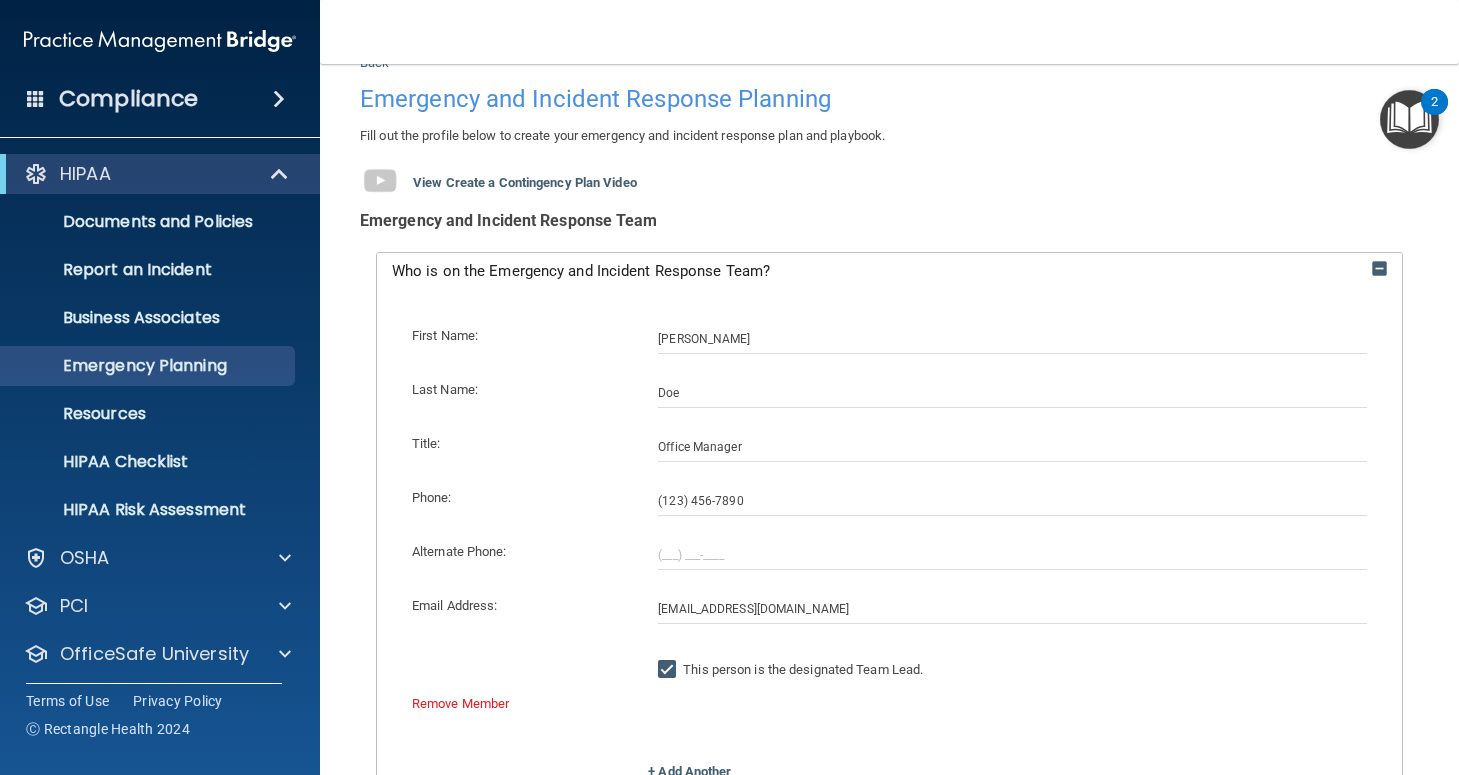scroll, scrollTop: 0, scrollLeft: 0, axis: both 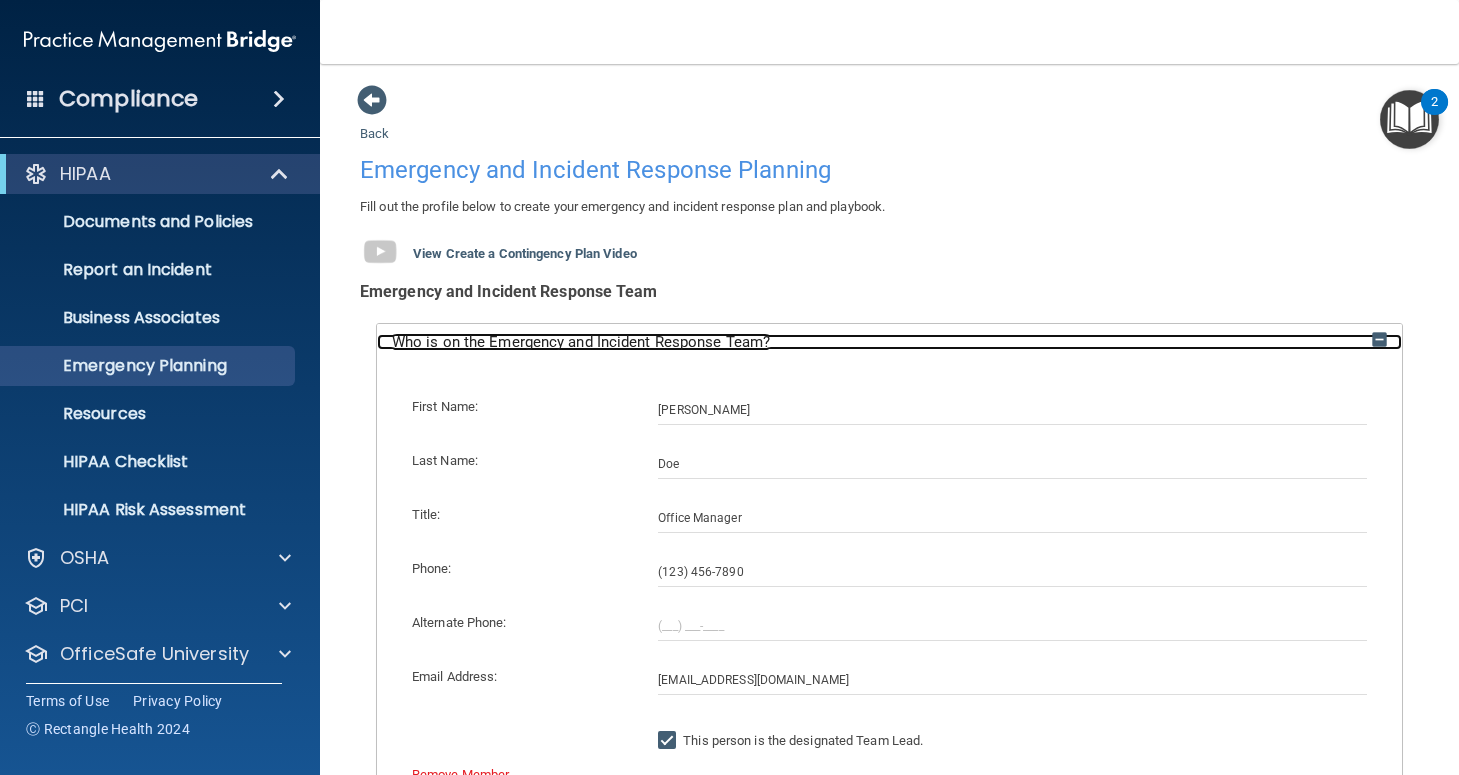 click at bounding box center [1379, 339] 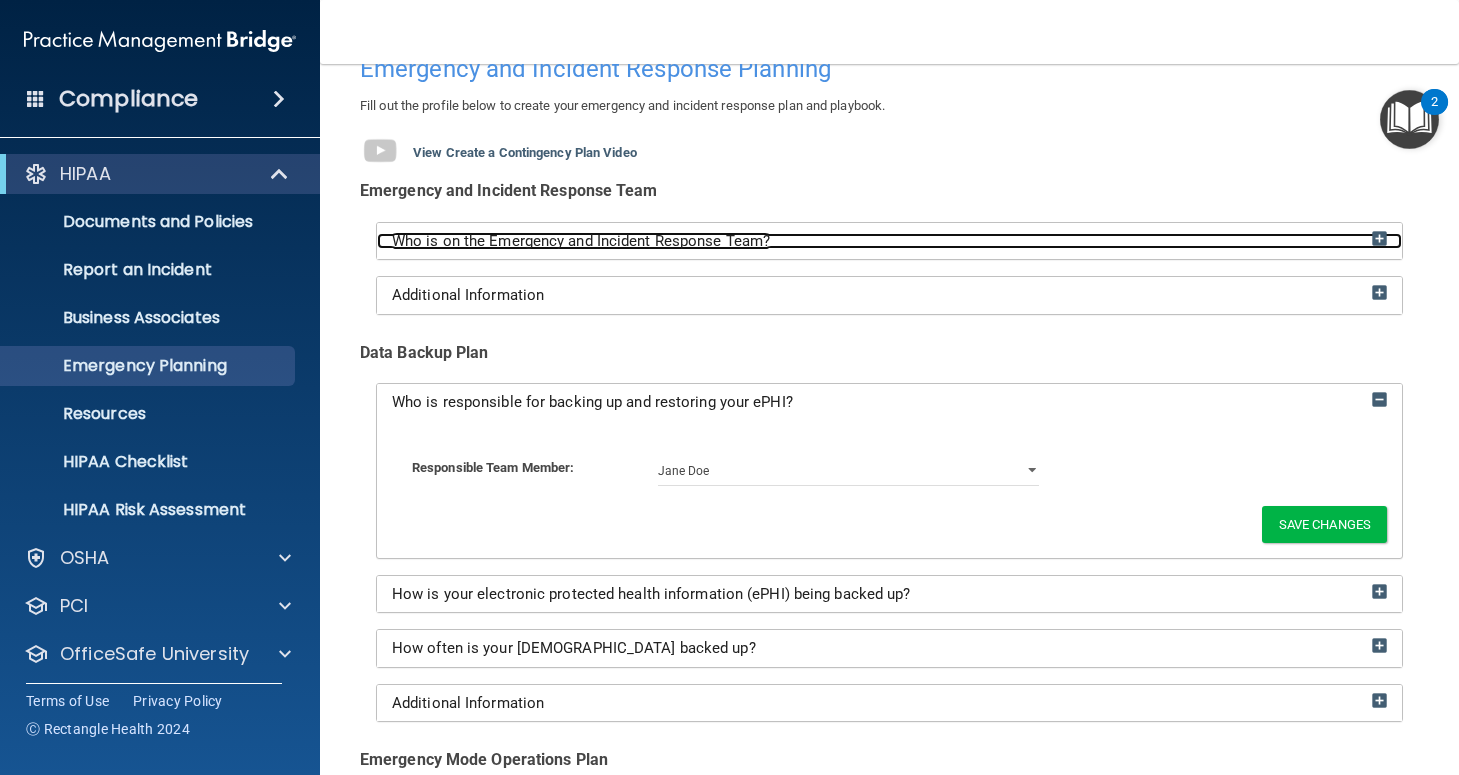 scroll, scrollTop: 56, scrollLeft: 0, axis: vertical 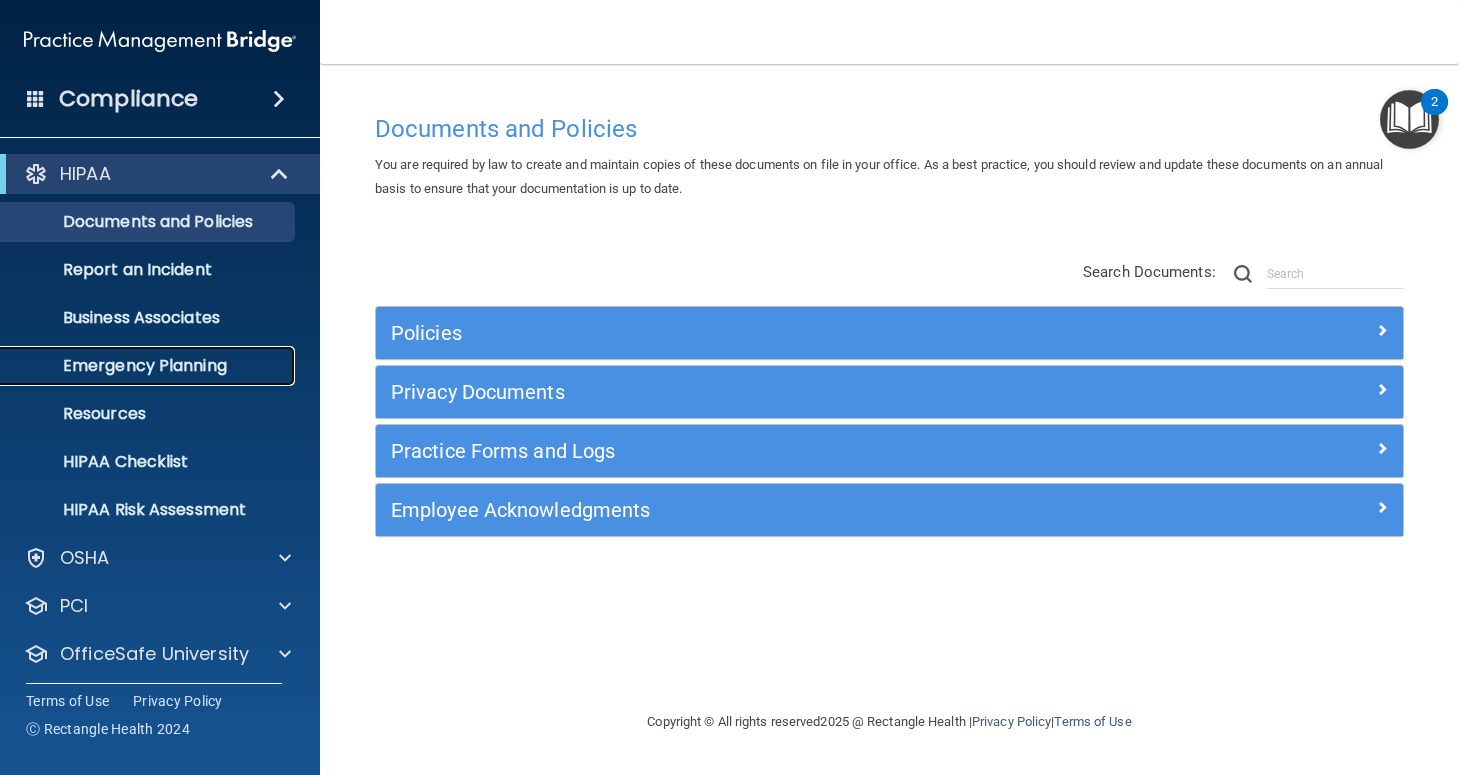click on "Emergency Planning" at bounding box center [149, 366] 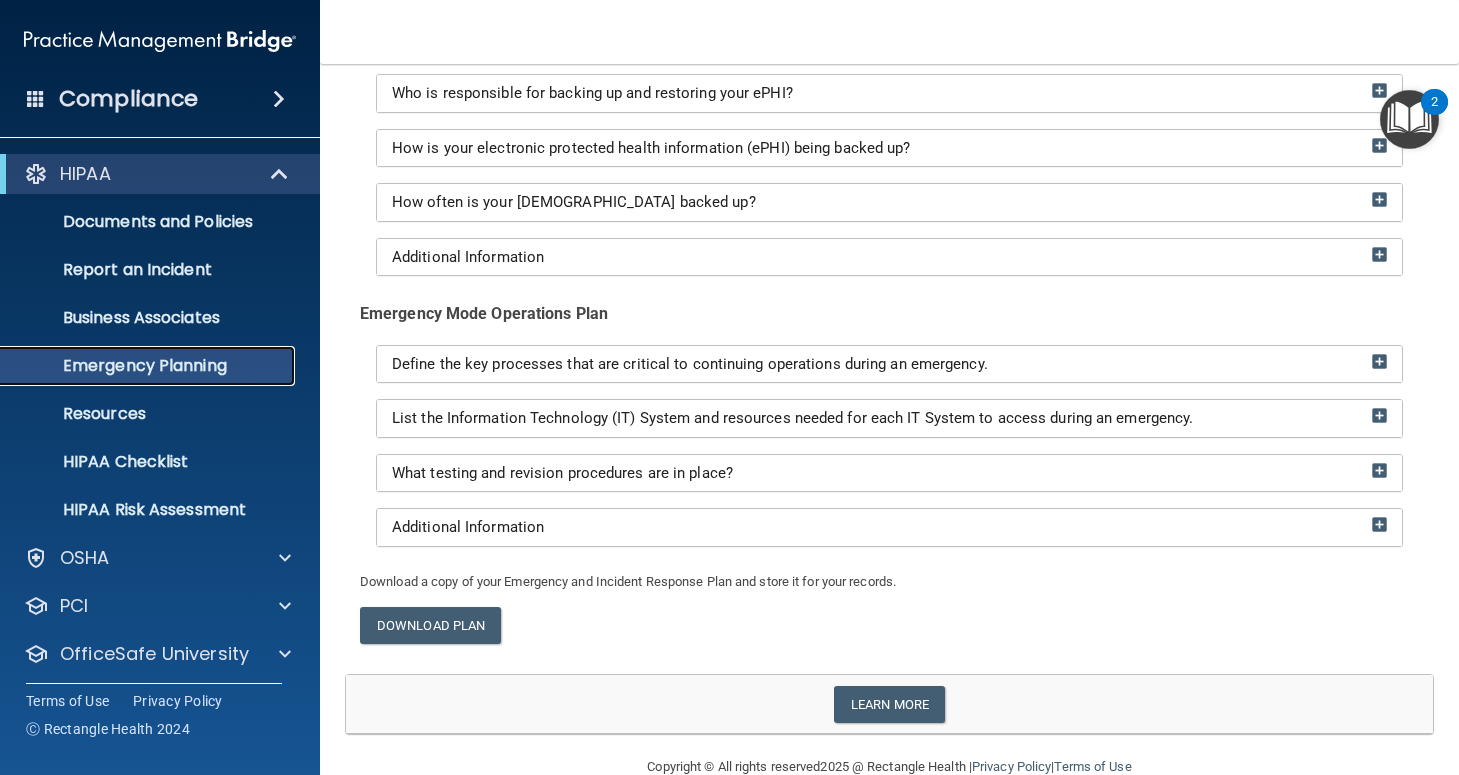 scroll, scrollTop: 449, scrollLeft: 0, axis: vertical 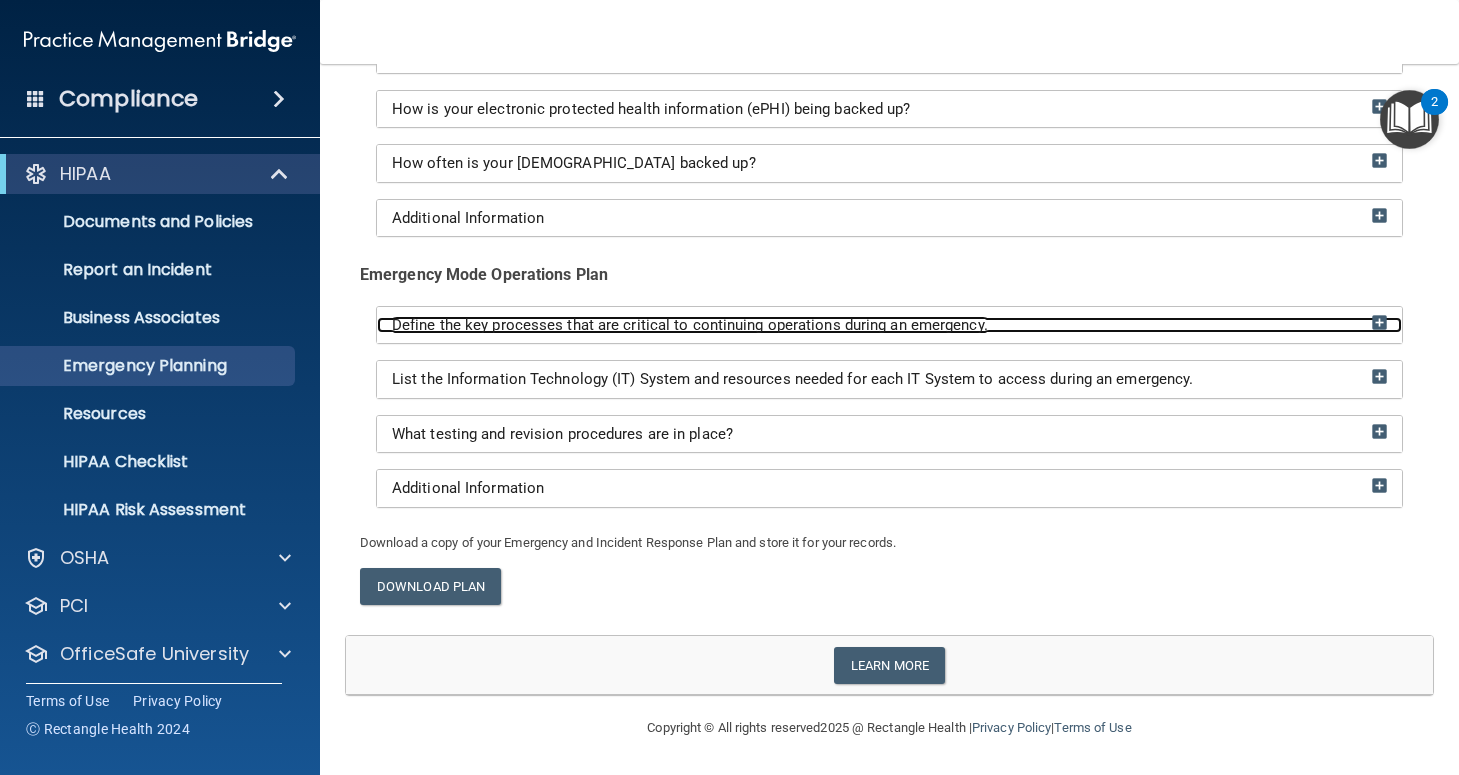 click at bounding box center (1379, 322) 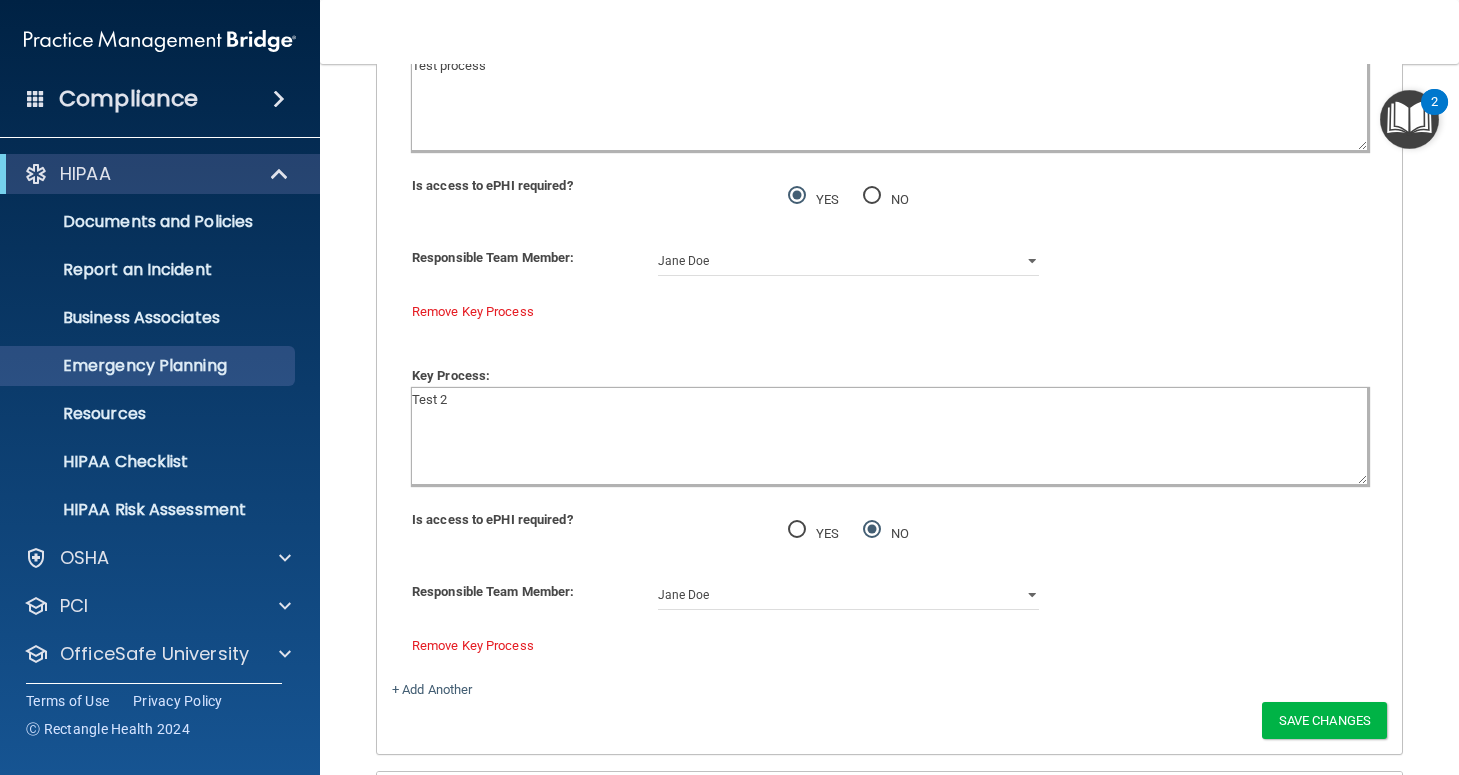 scroll, scrollTop: 805, scrollLeft: 0, axis: vertical 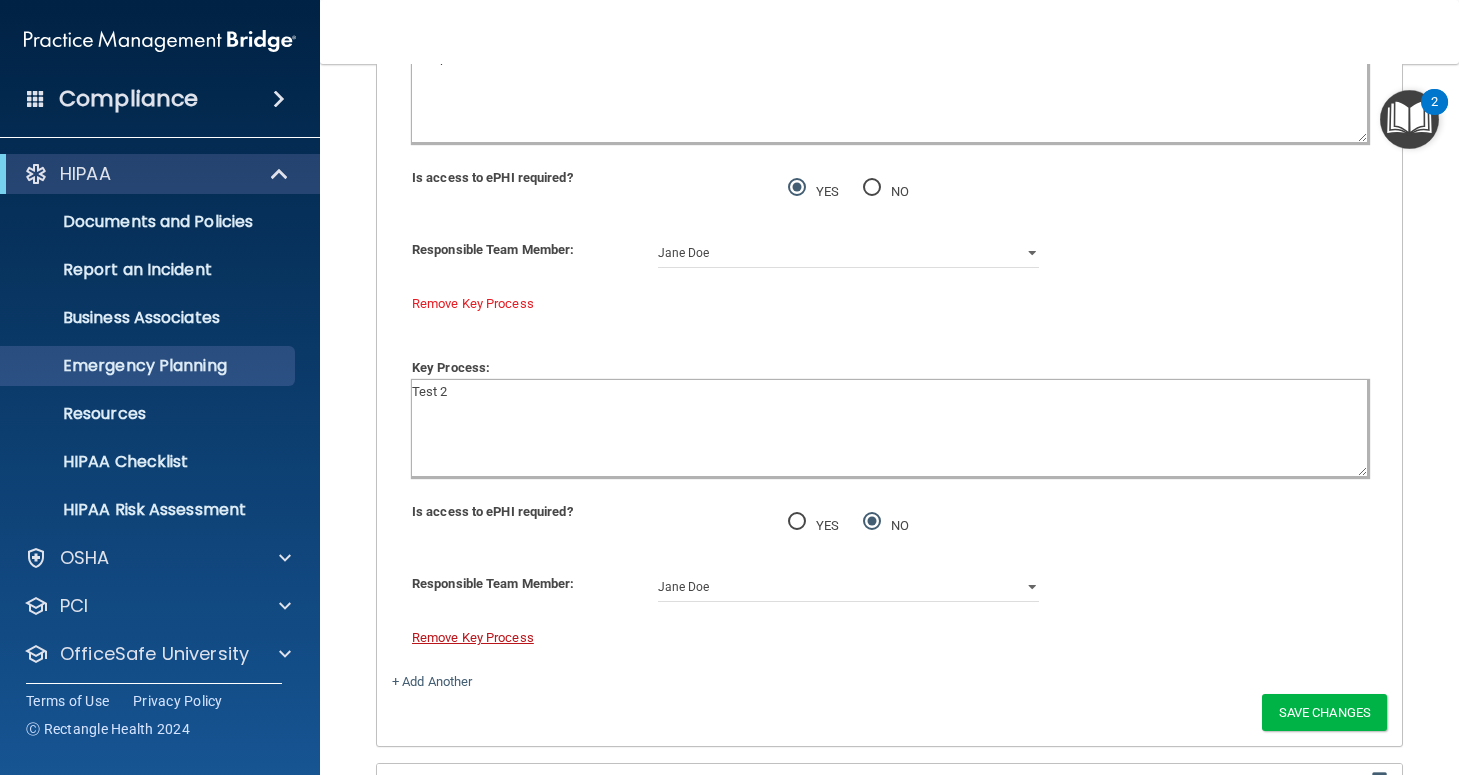 click on "Remove Key Process" 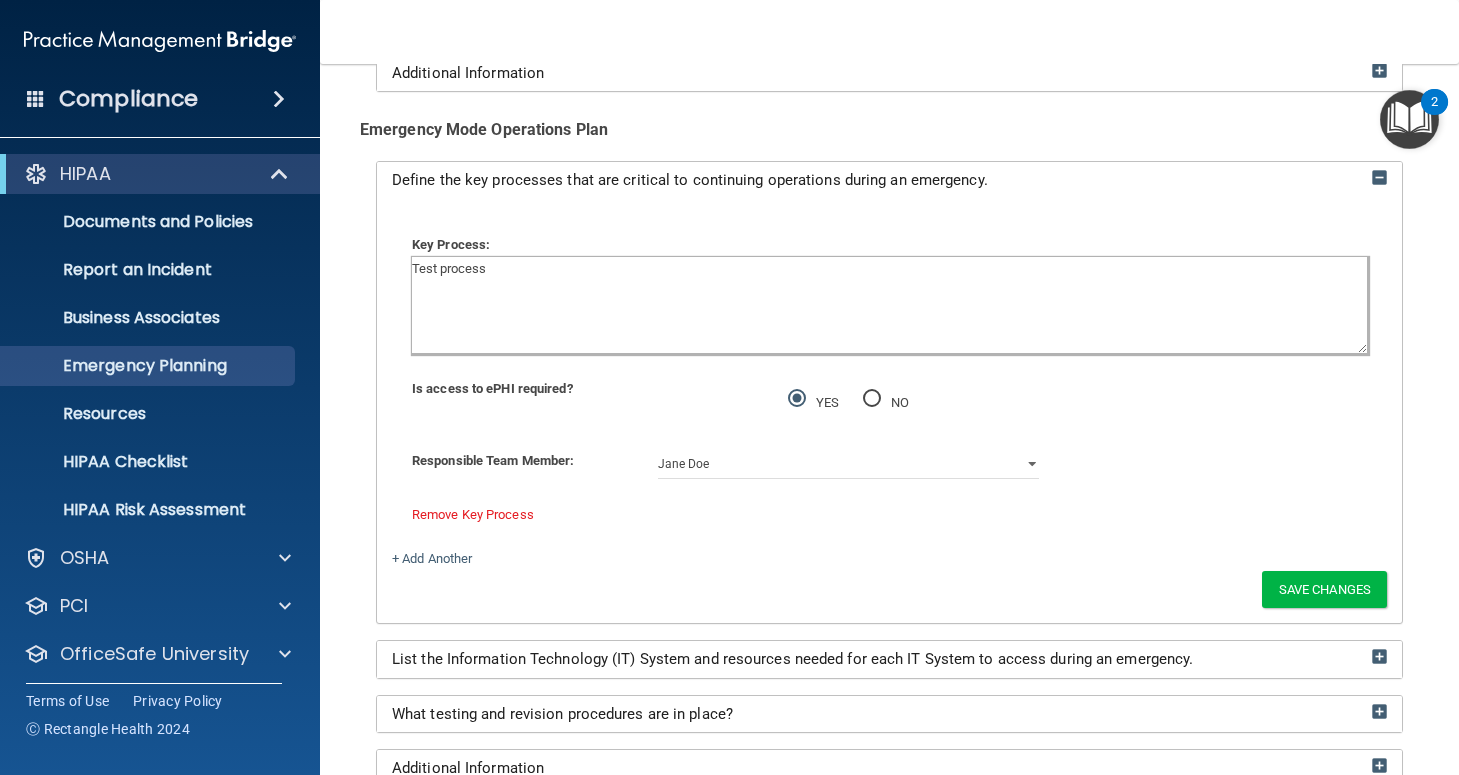 scroll, scrollTop: 596, scrollLeft: 0, axis: vertical 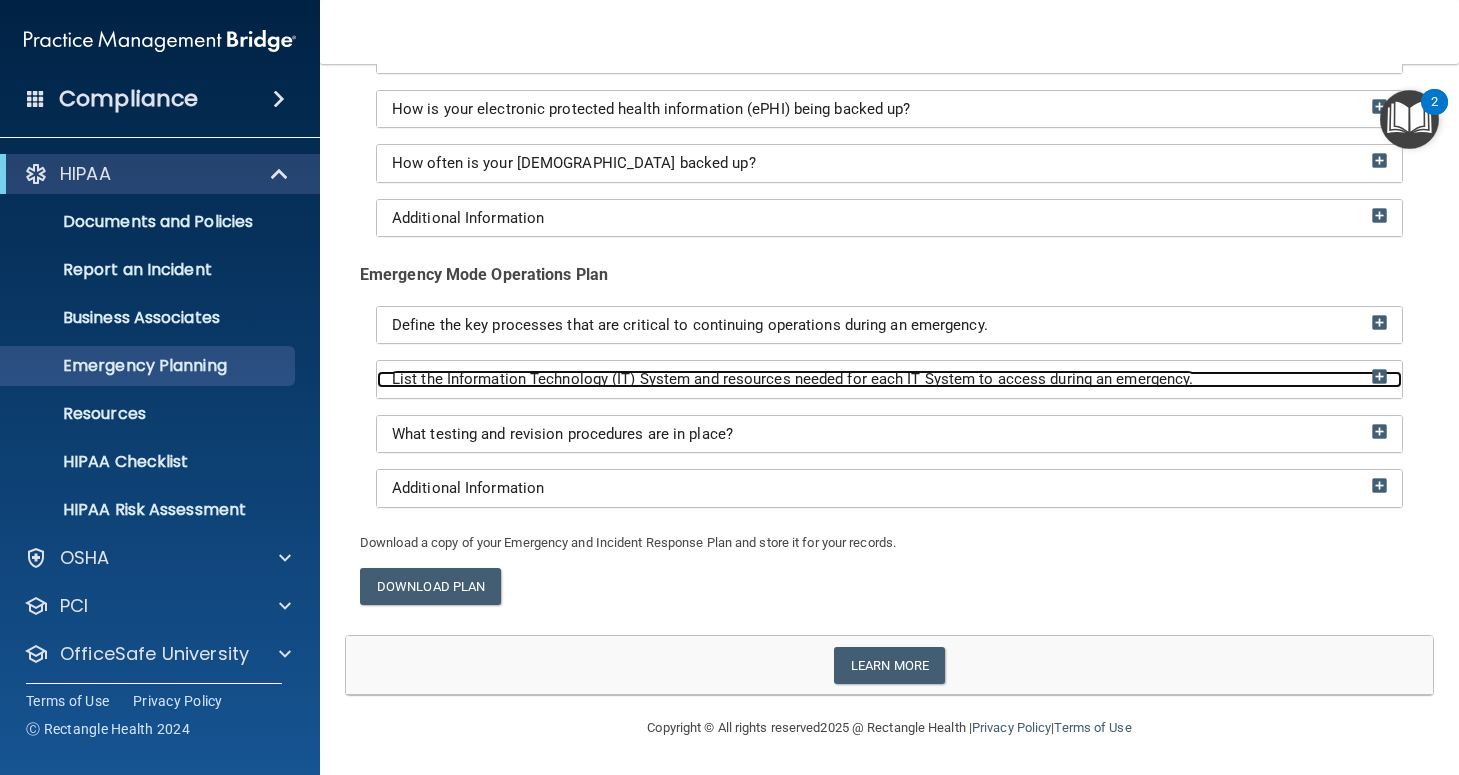 click on "List the Information Technology (IT) System and resources needed for each IT System to access during an emergency." at bounding box center [792, 379] 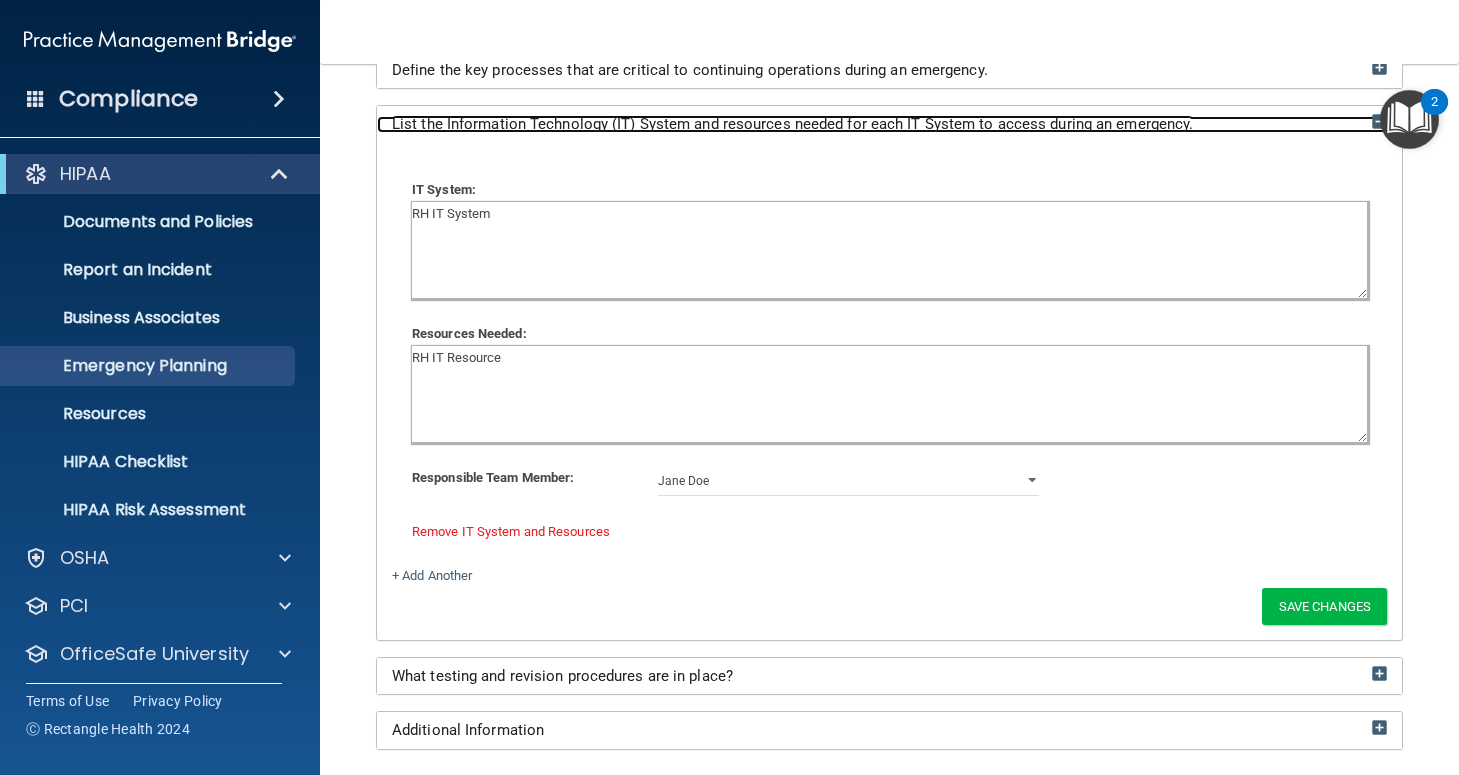 scroll, scrollTop: 706, scrollLeft: 0, axis: vertical 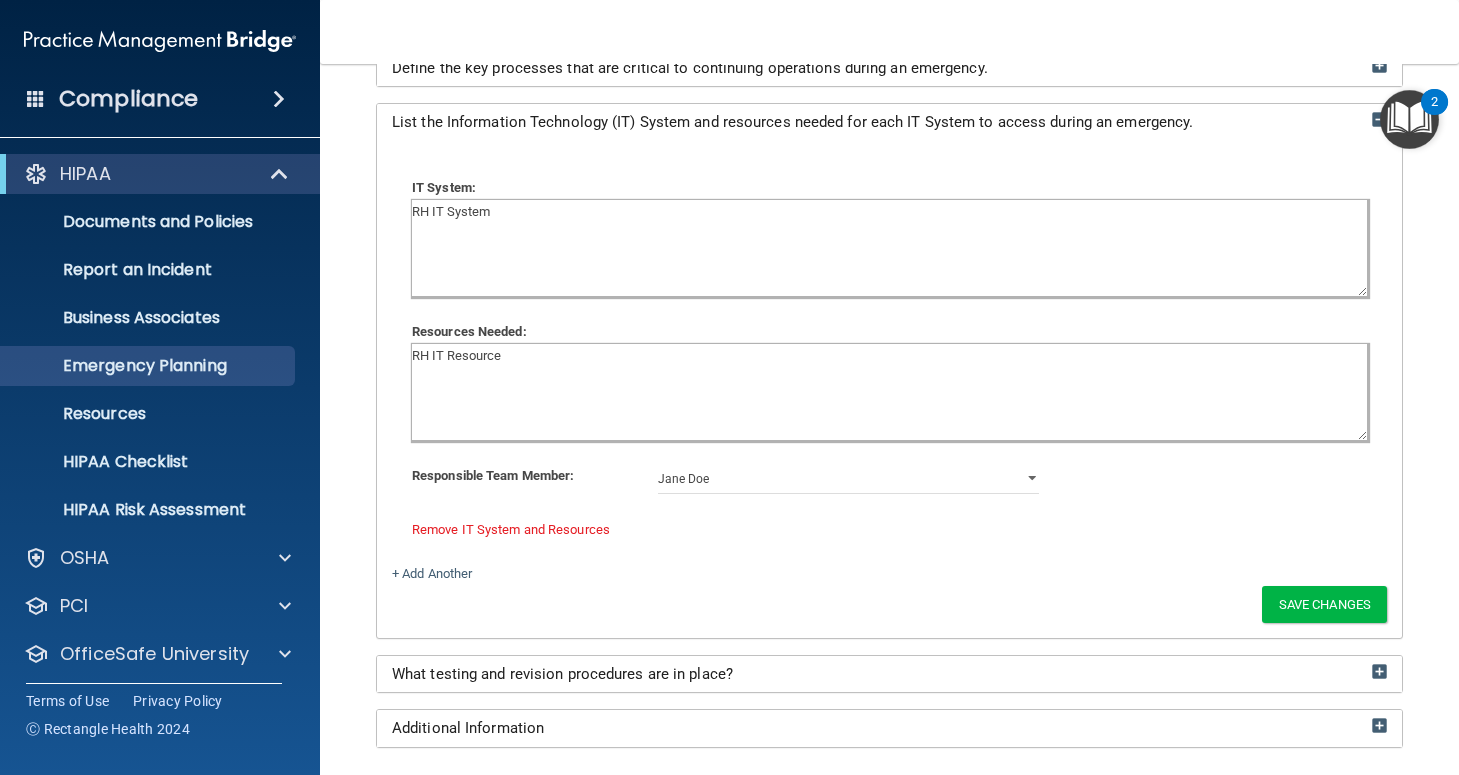 click on "RH IT System" 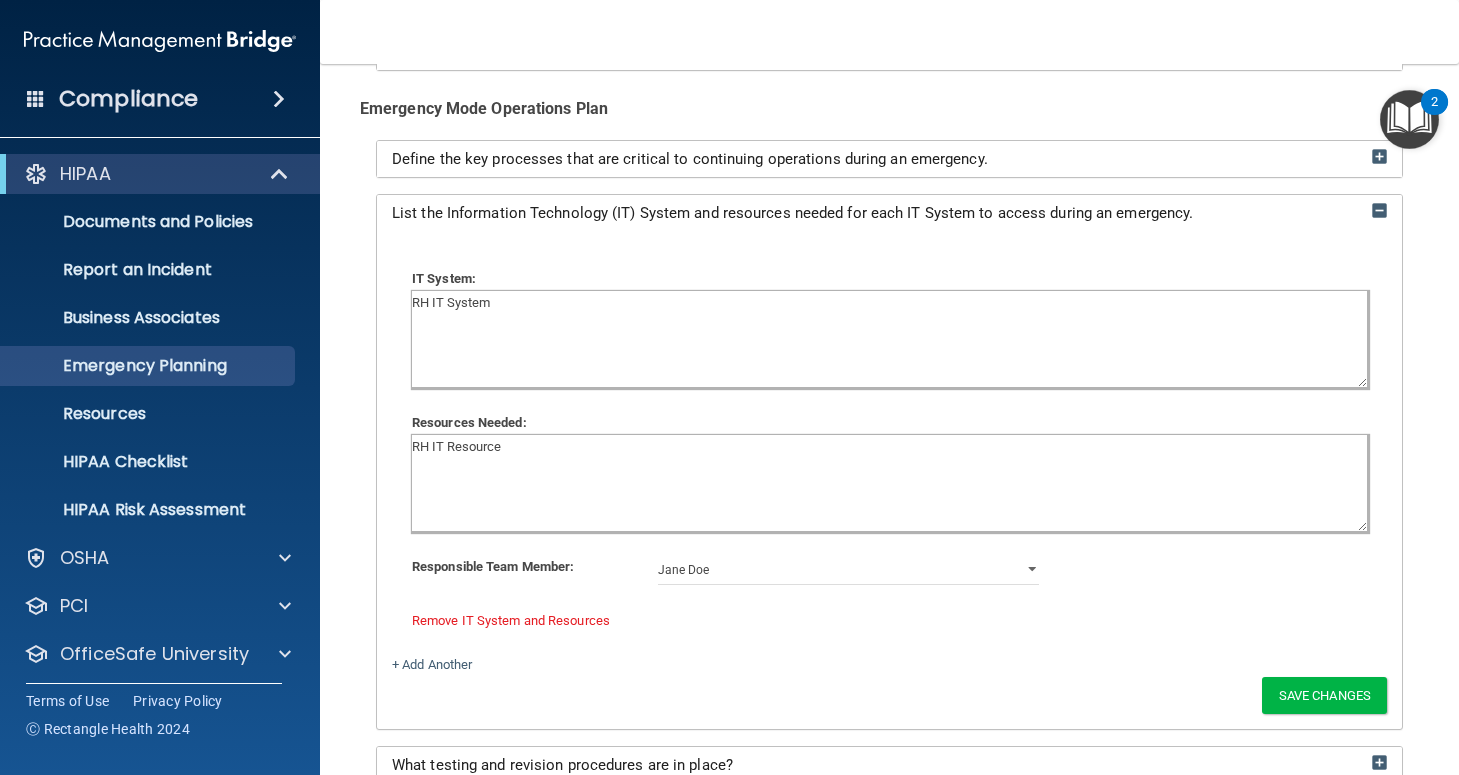 scroll, scrollTop: 639, scrollLeft: 0, axis: vertical 